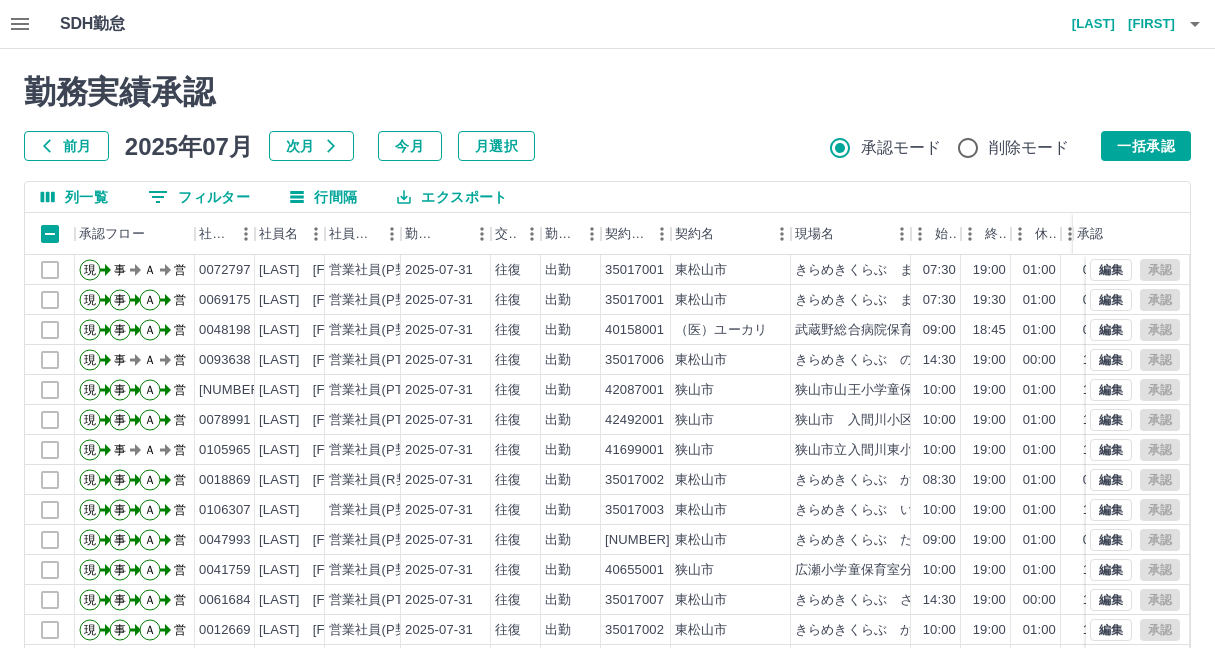 scroll, scrollTop: 197, scrollLeft: 0, axis: vertical 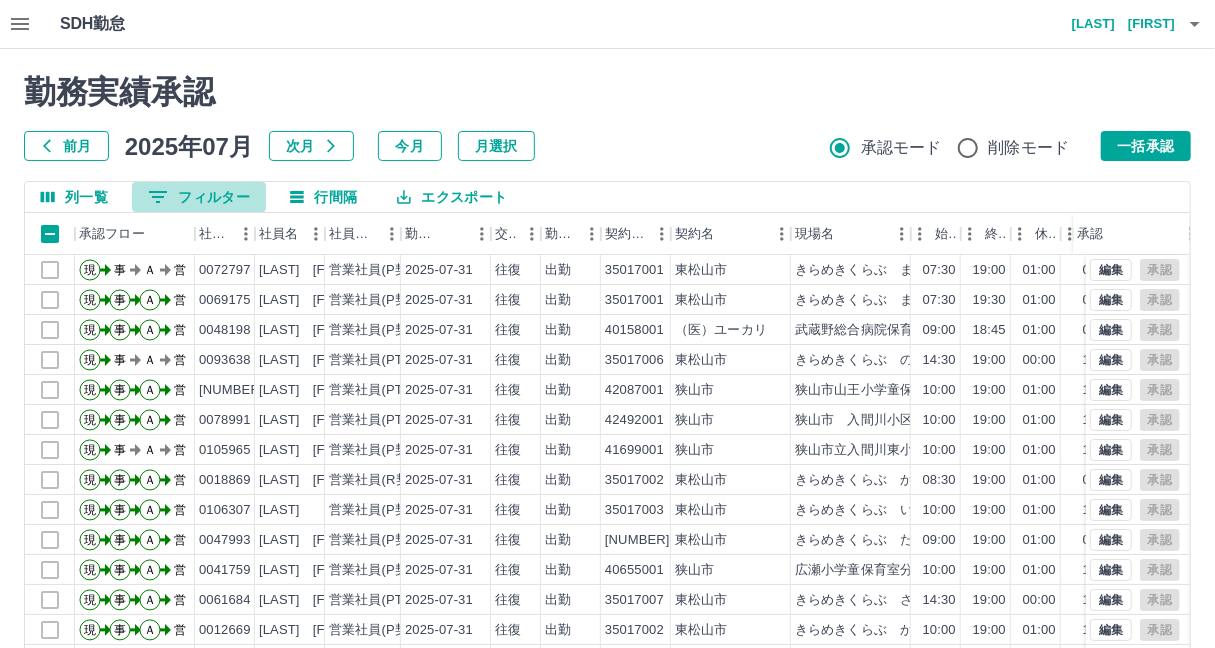 click on "0 フィルター" at bounding box center (199, 197) 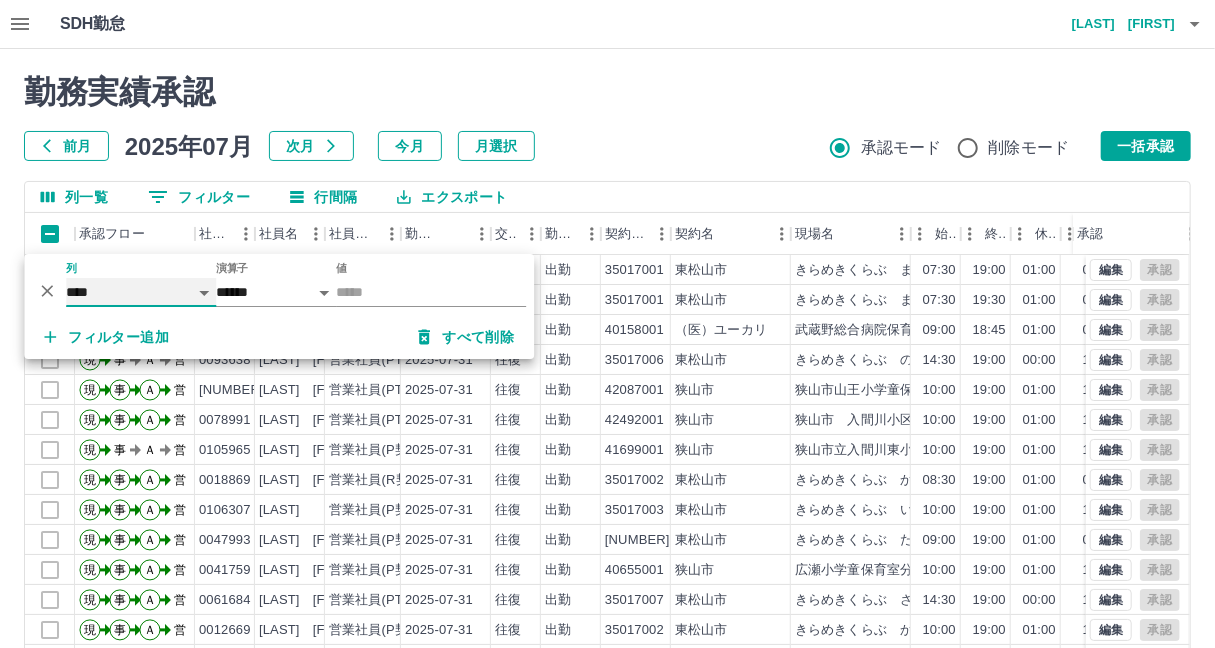 click on "**** *** **** *** *** **** ***** *** *** ** ** ** **** **** **** ** ** *** **** *****" at bounding box center (141, 292) 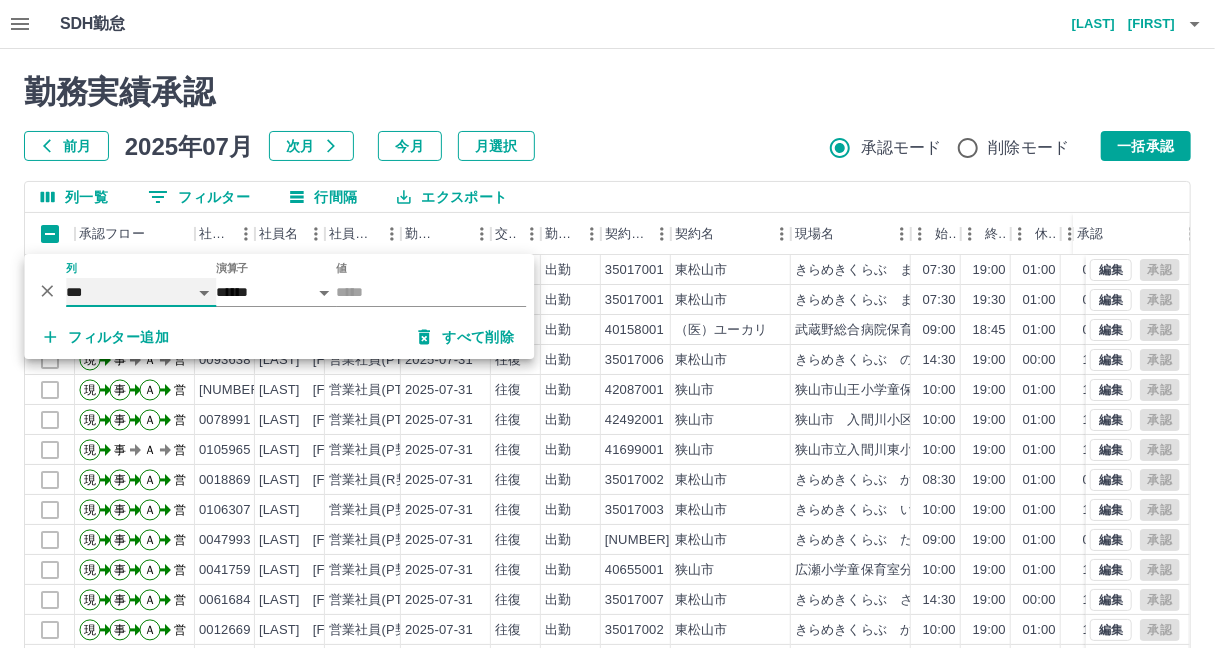 click on "**** *** **** *** *** **** ***** *** *** ** ** ** **** **** **** ** ** *** **** *****" at bounding box center (141, 292) 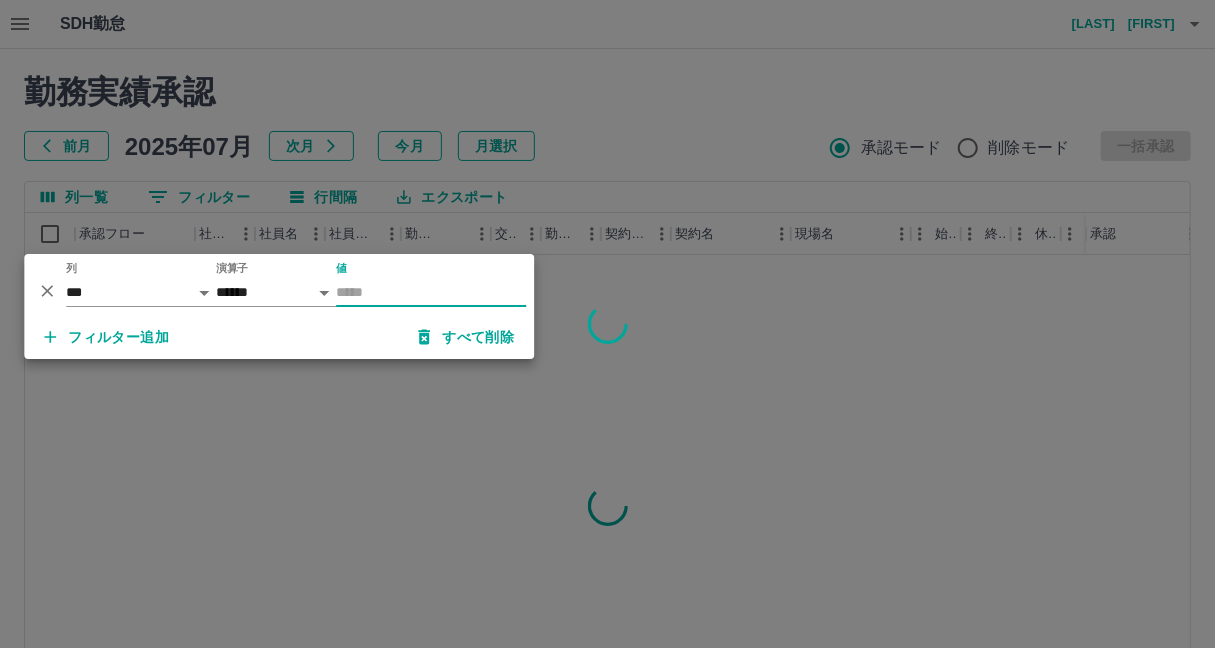 click on "値" at bounding box center [431, 292] 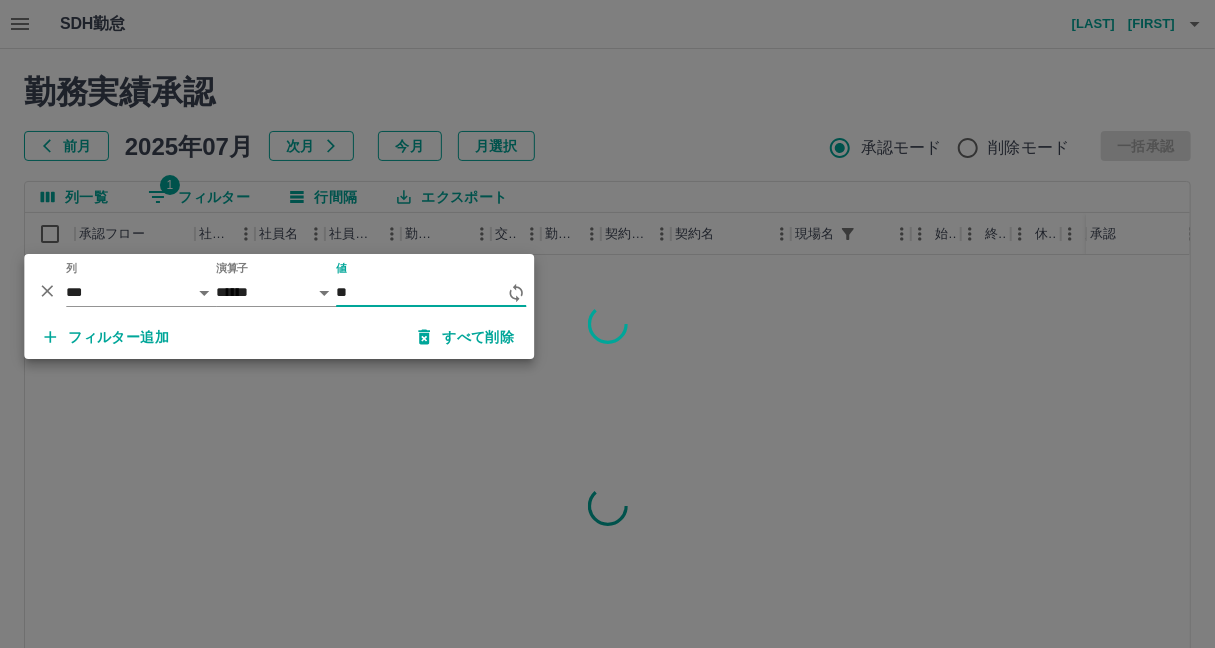 type on "*" 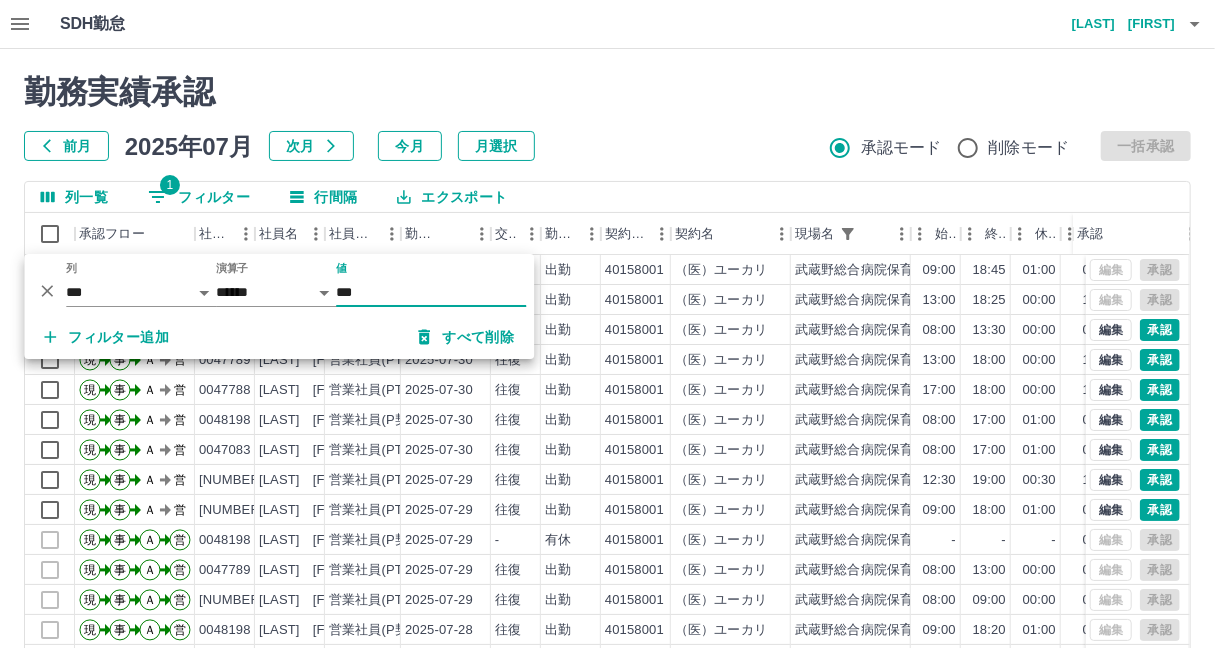 type on "***" 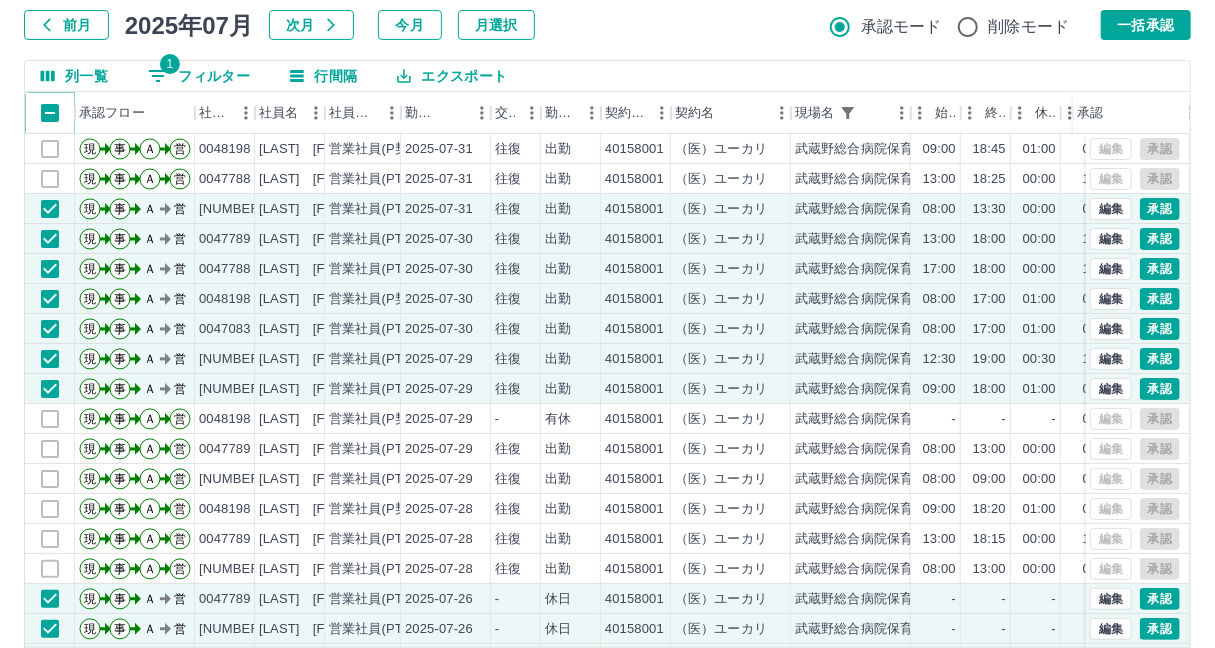 scroll, scrollTop: 0, scrollLeft: 0, axis: both 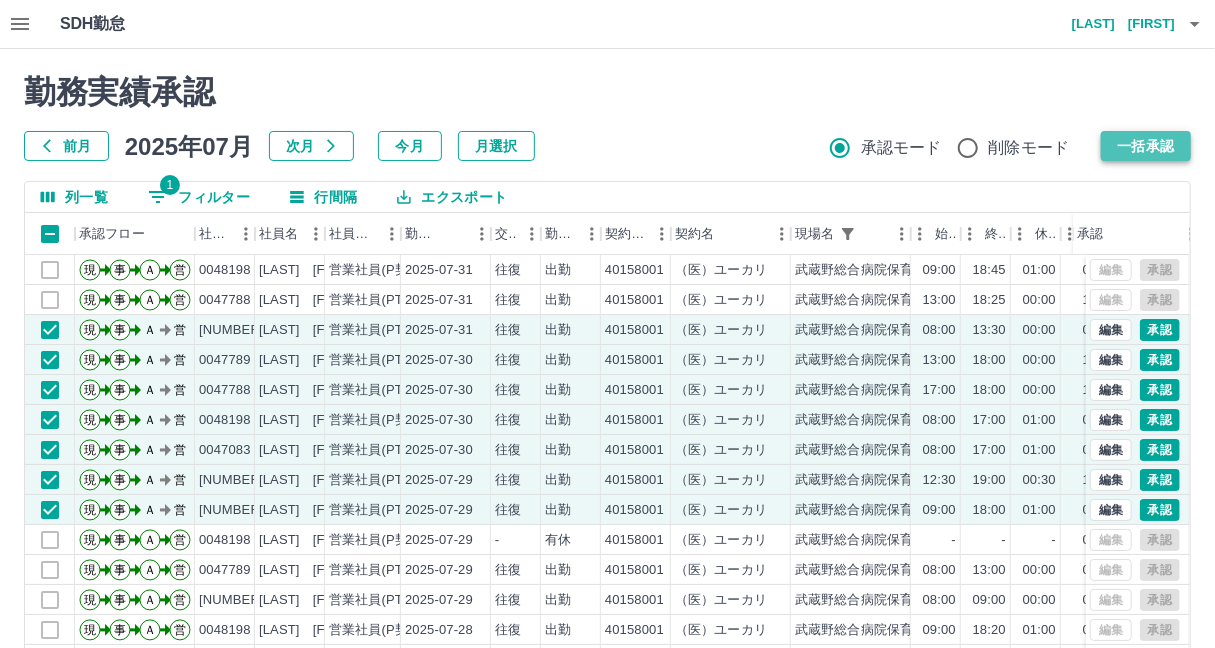 click on "一括承認" at bounding box center [1146, 146] 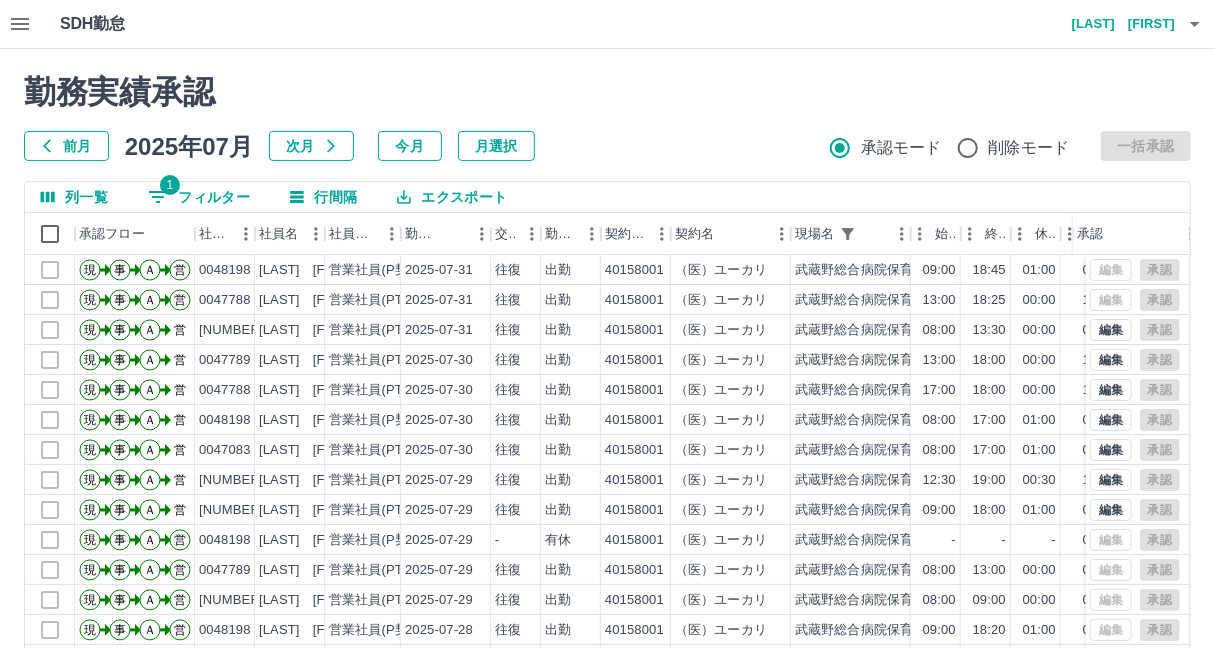 scroll, scrollTop: 197, scrollLeft: 0, axis: vertical 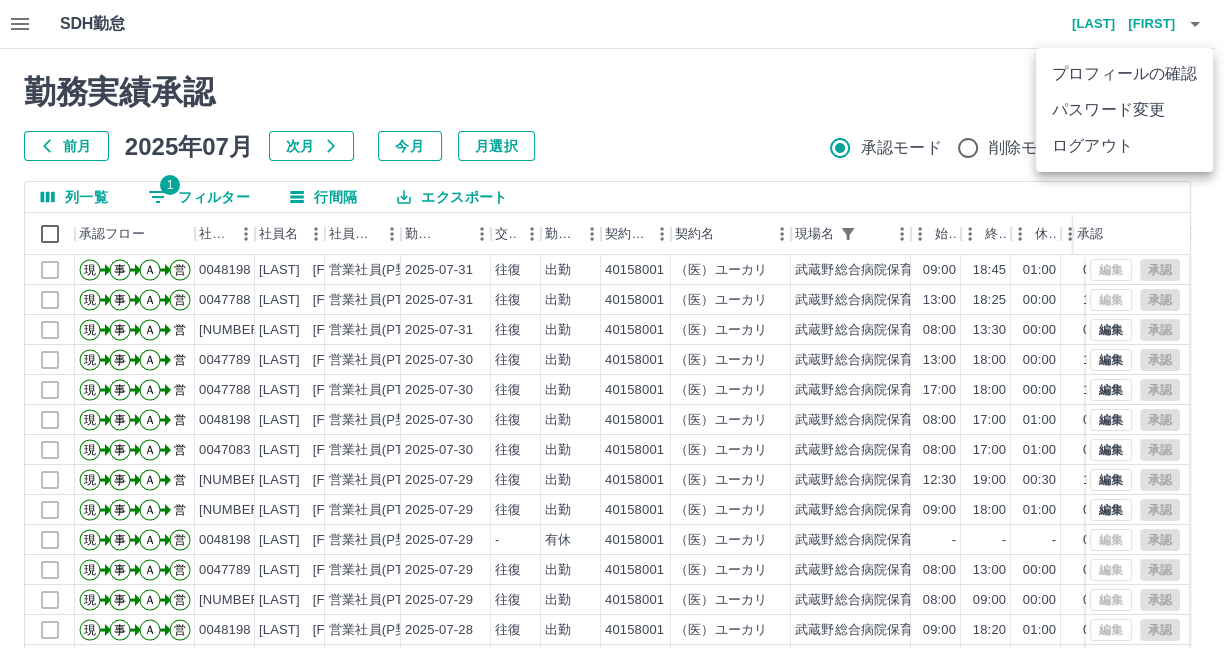 click at bounding box center (614, 324) 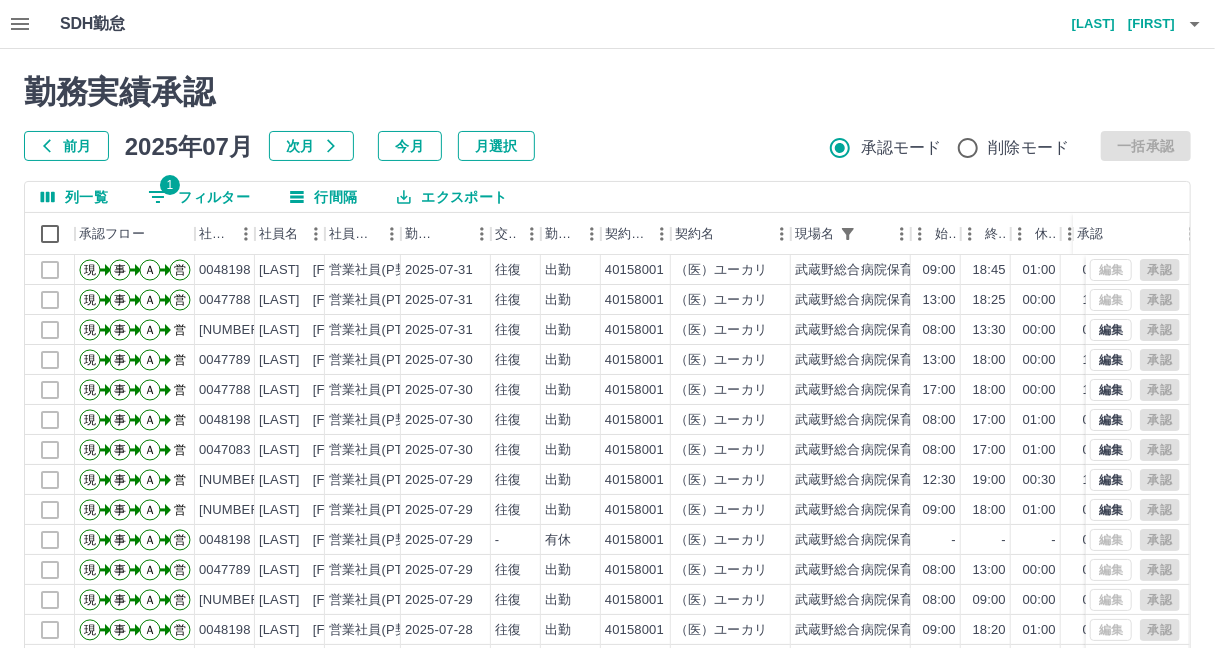 click on "1 フィルター" at bounding box center [199, 197] 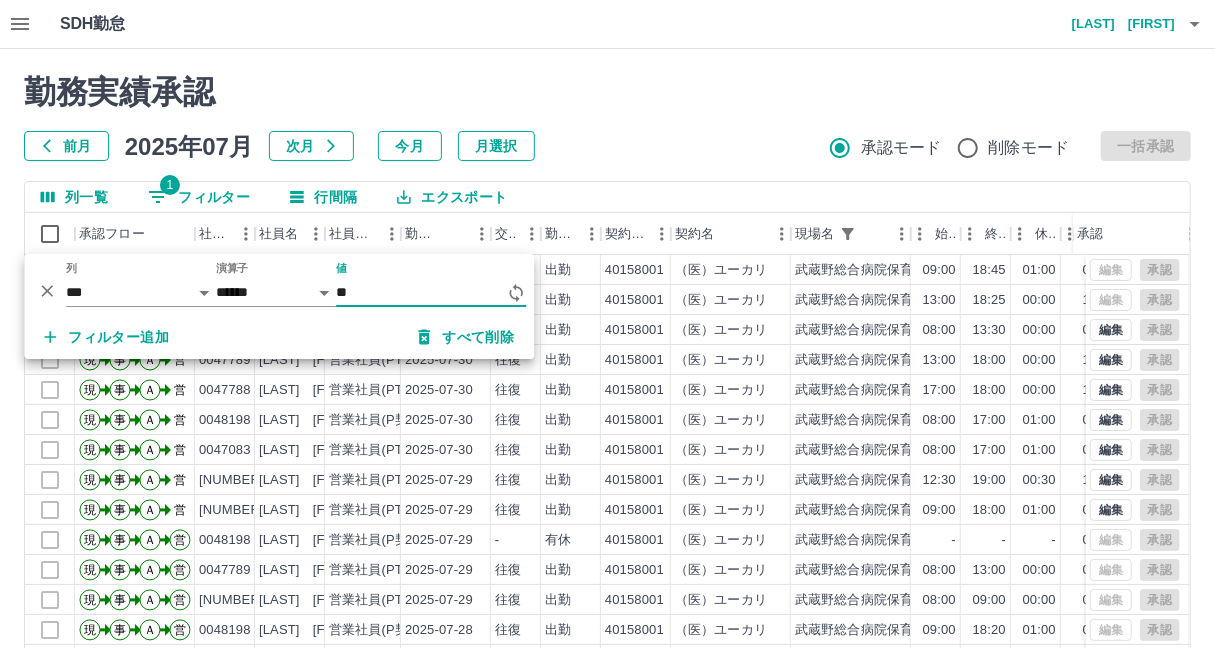 type on "*" 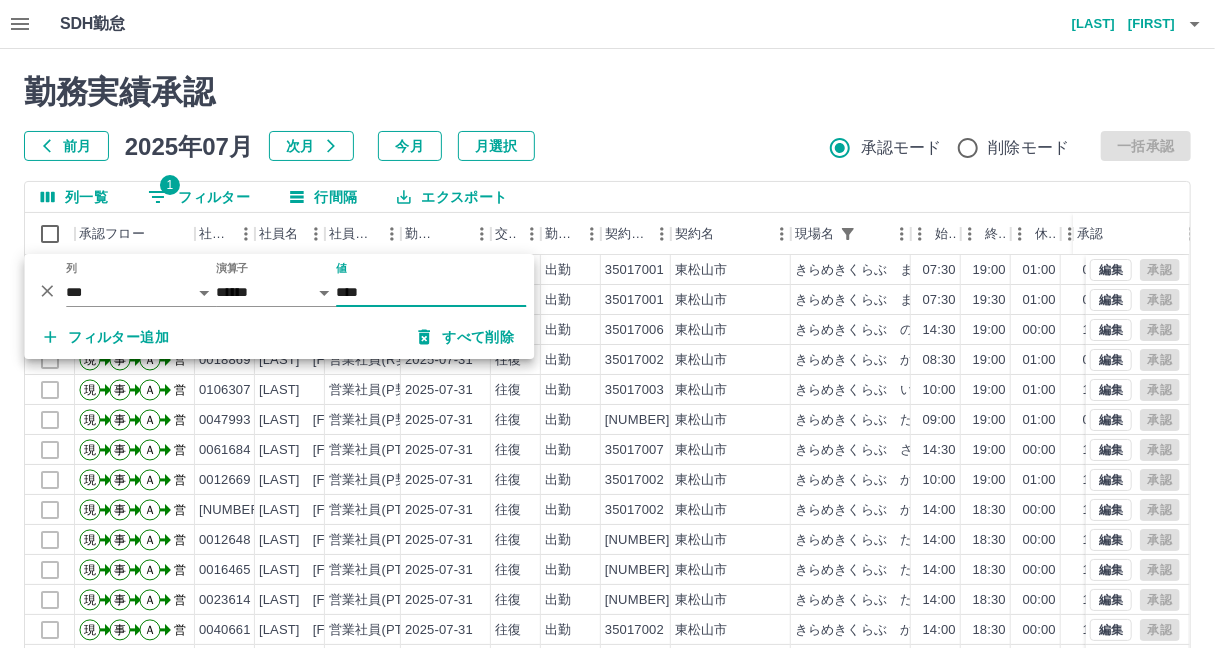 type on "****" 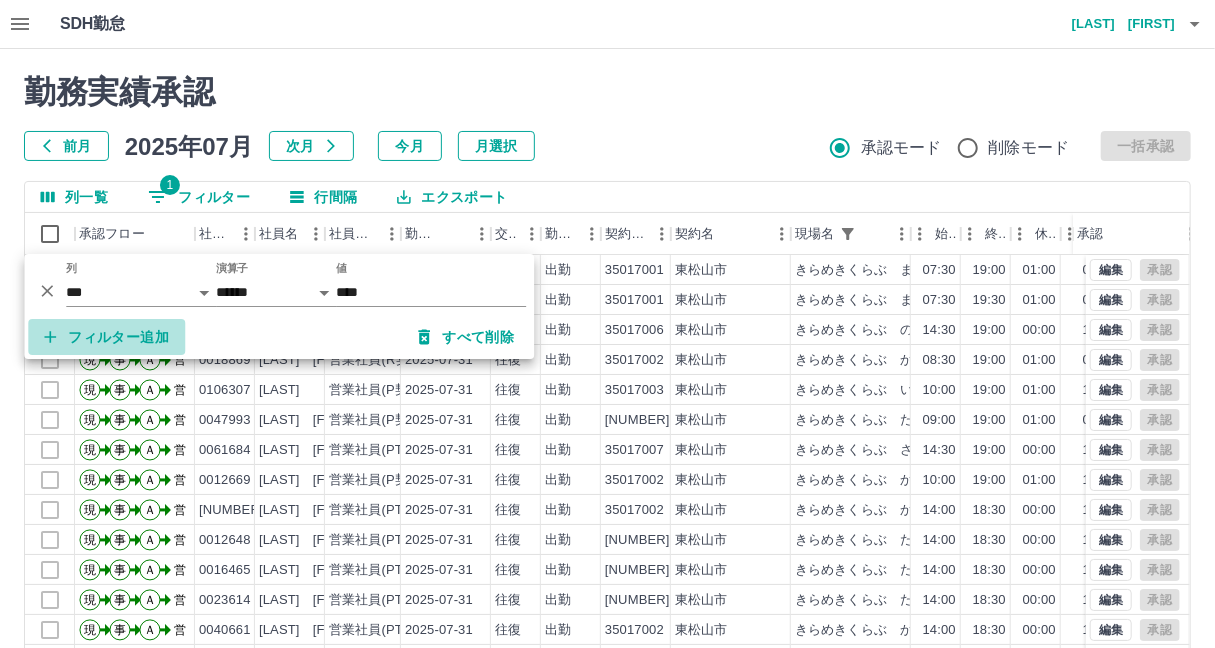click on "フィルター追加" at bounding box center (106, 337) 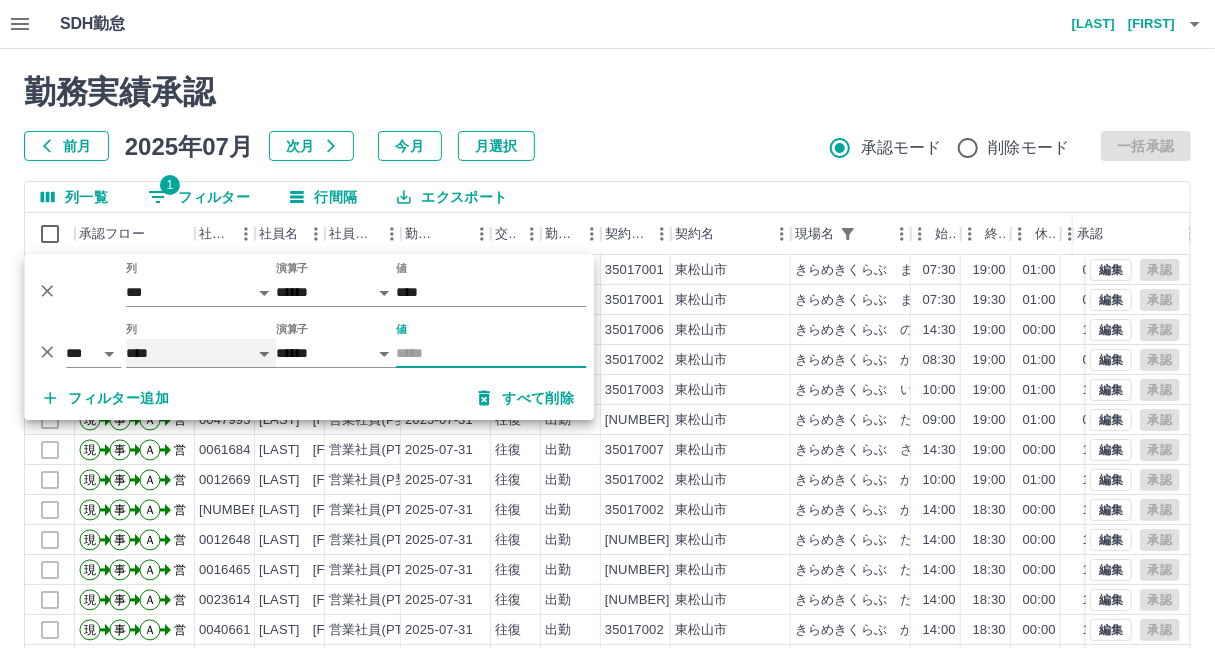 click on "**** *** **** *** *** **** ***** *** *** ** ** ** **** **** **** ** ** *** **** *****" at bounding box center [201, 353] 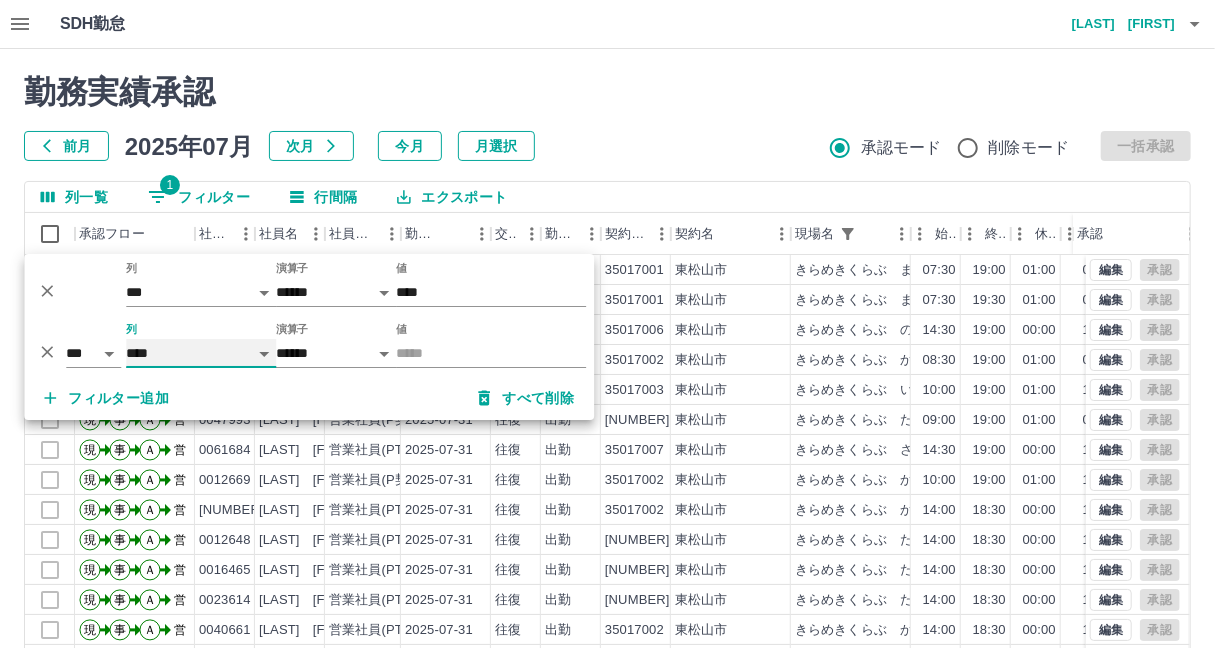 click on "**** *** **** *** *** **** ***** *** *** ** ** ** **** **** **** ** ** *** **** *****" at bounding box center [201, 353] 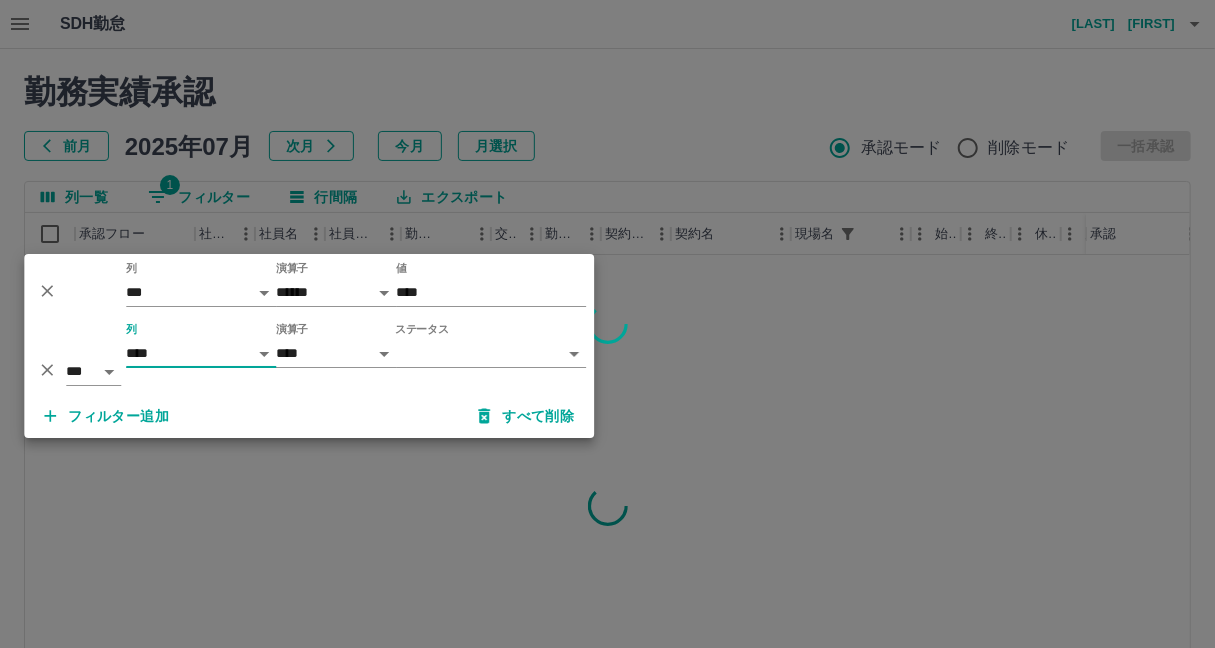 click on "SDH勤怠 [LAST]　[FIRST] 勤務実績承認 前月 [DATE] 次月 今月 月選択 承認モード 削除モード 一括承認 列一覧 1 フィルター 行間隔 エクスポート 承認フロー 社員番号 社員名 社員区分 勤務日 交通費 勤務区分 契約コード 契約名 現場名 始業 終業 休憩 所定開始 所定終業 所定休憩 拘束 勤務 承認 ページあたりの行数: 1000 **** 1～1000 / 1769 SDH勤怠 *** ** 列 **** *** **** *** *** **** ***** *** *** ** ** ** **** **** **** ** ** *** **** ***** 演算子 ****** ******* 値 **** *** ** 列 **** *** **** *** *** **** ***** *** *** ** ** ** **** **** **** ** ** *** **** ***** 演算子 **** ****** ステータス ​ ********* フィルター追加 すべて削除" at bounding box center [607, 422] 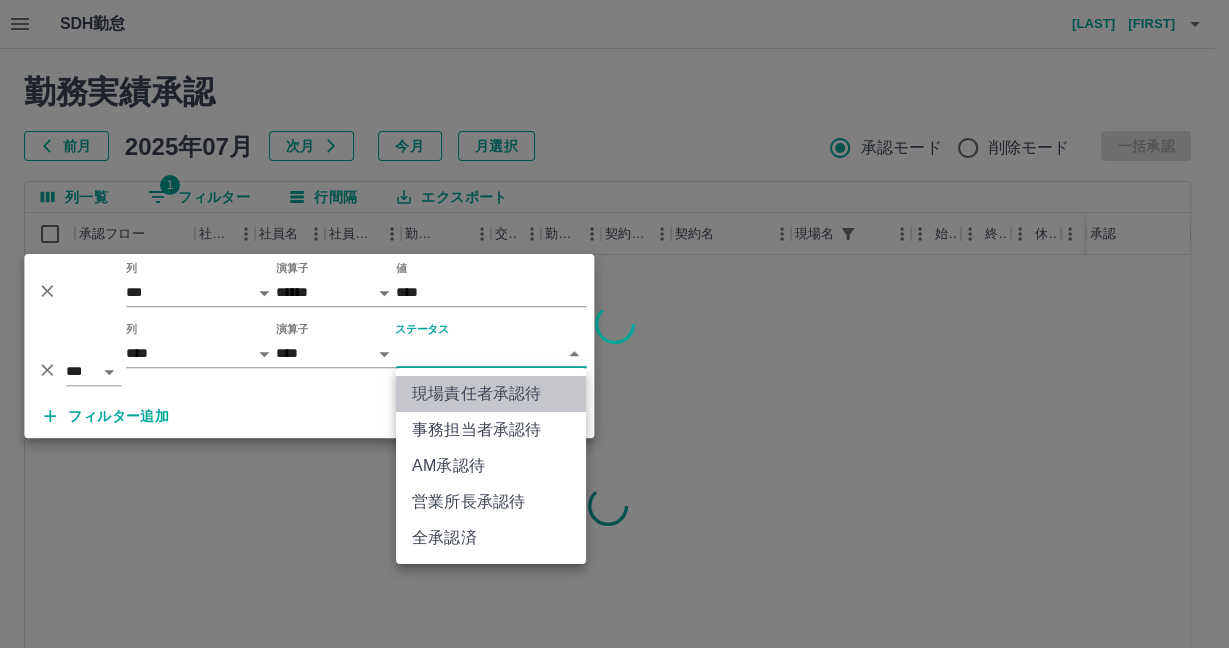 click on "現場責任者承認待" at bounding box center [491, 394] 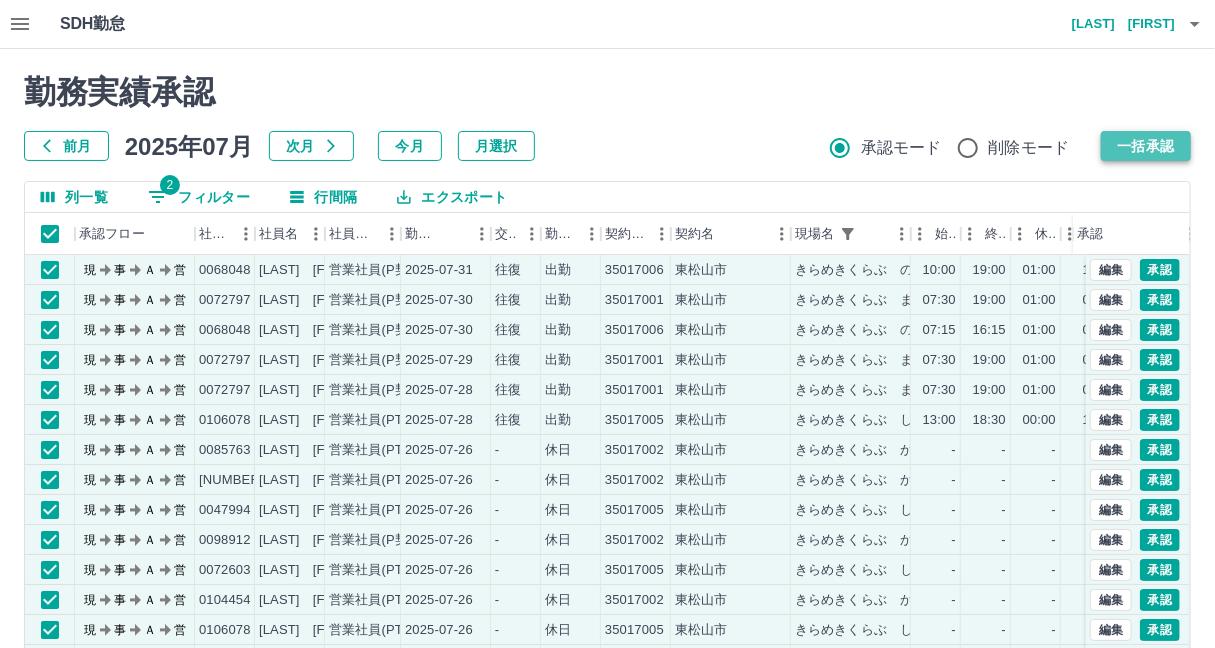 click on "一括承認" at bounding box center [1146, 146] 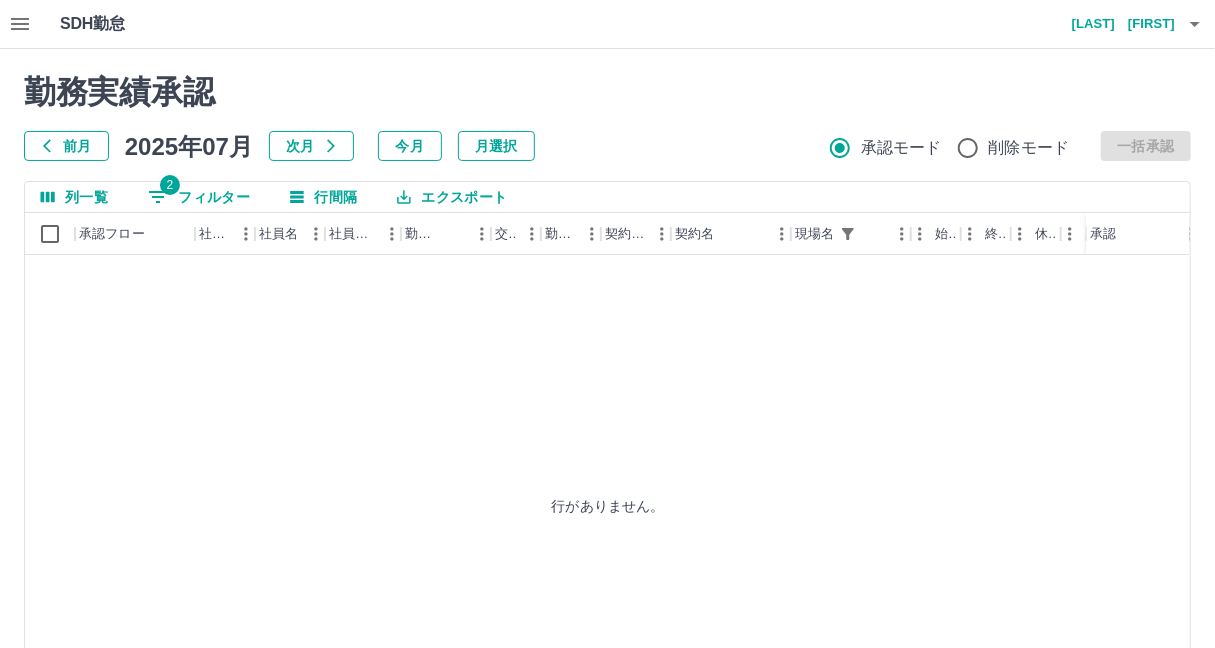 click on "2 フィルター" at bounding box center (199, 197) 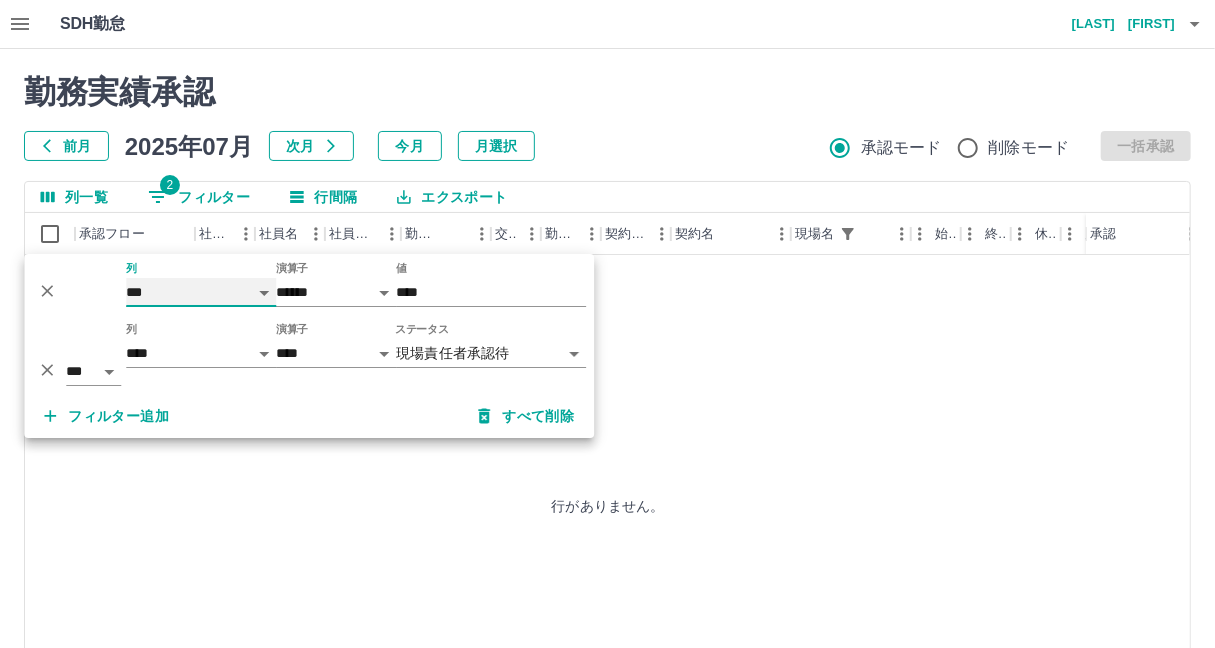 click on "**** *** **** *** *** **** ***** *** *** ** ** ** **** **** **** ** ** *** **** *****" at bounding box center [201, 292] 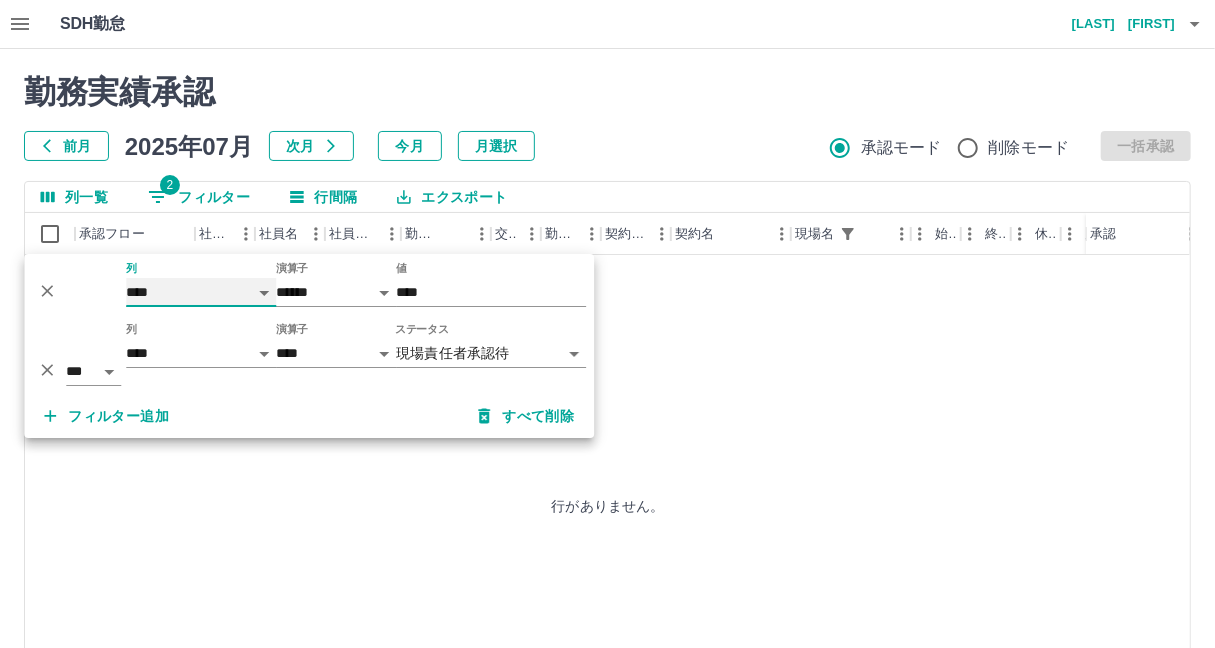 click on "**** *** **** *** *** **** ***** *** *** ** ** ** **** **** **** ** ** *** **** *****" at bounding box center (201, 292) 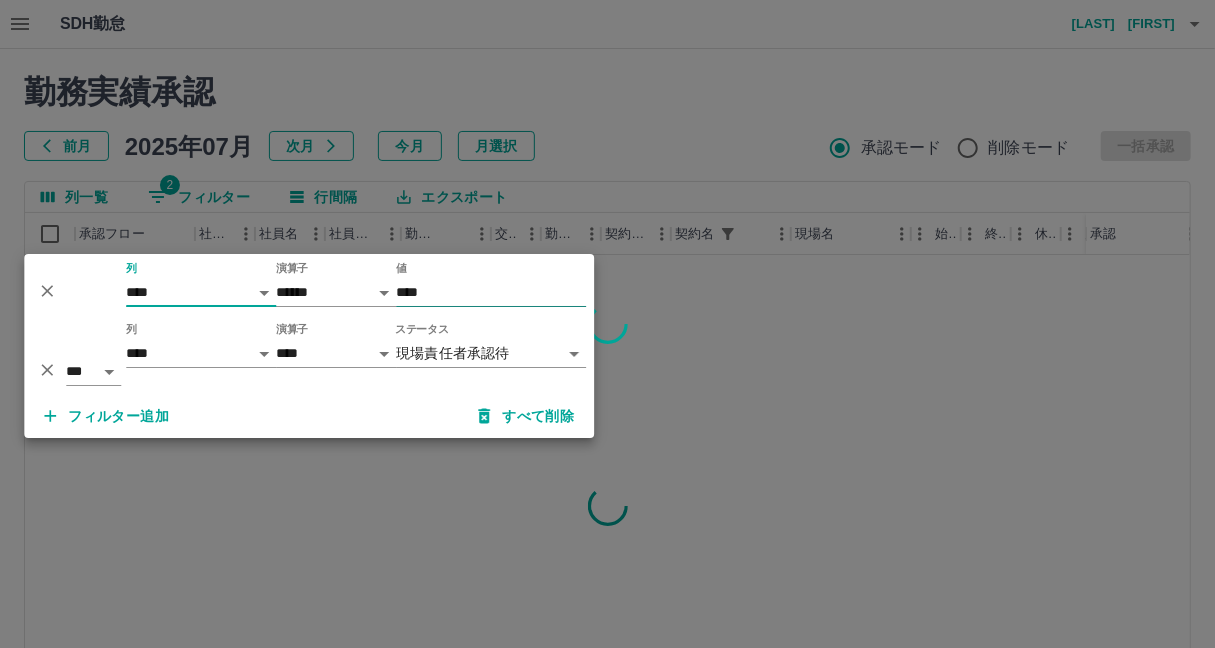click on "****" at bounding box center [491, 292] 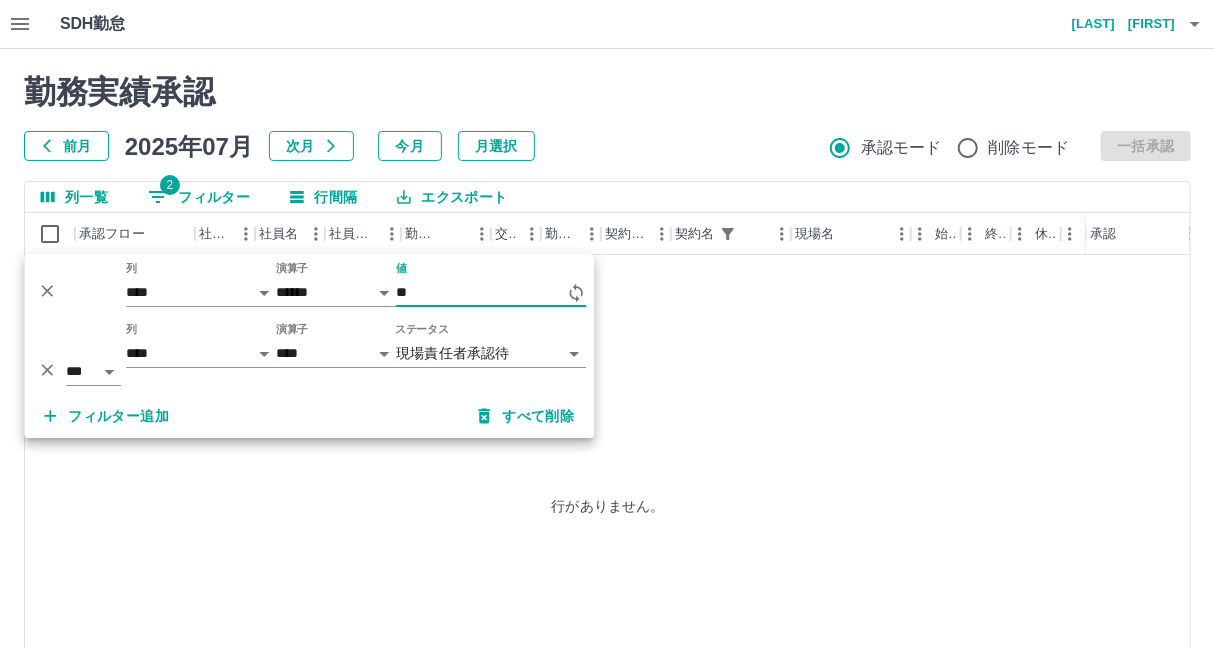 type on "*" 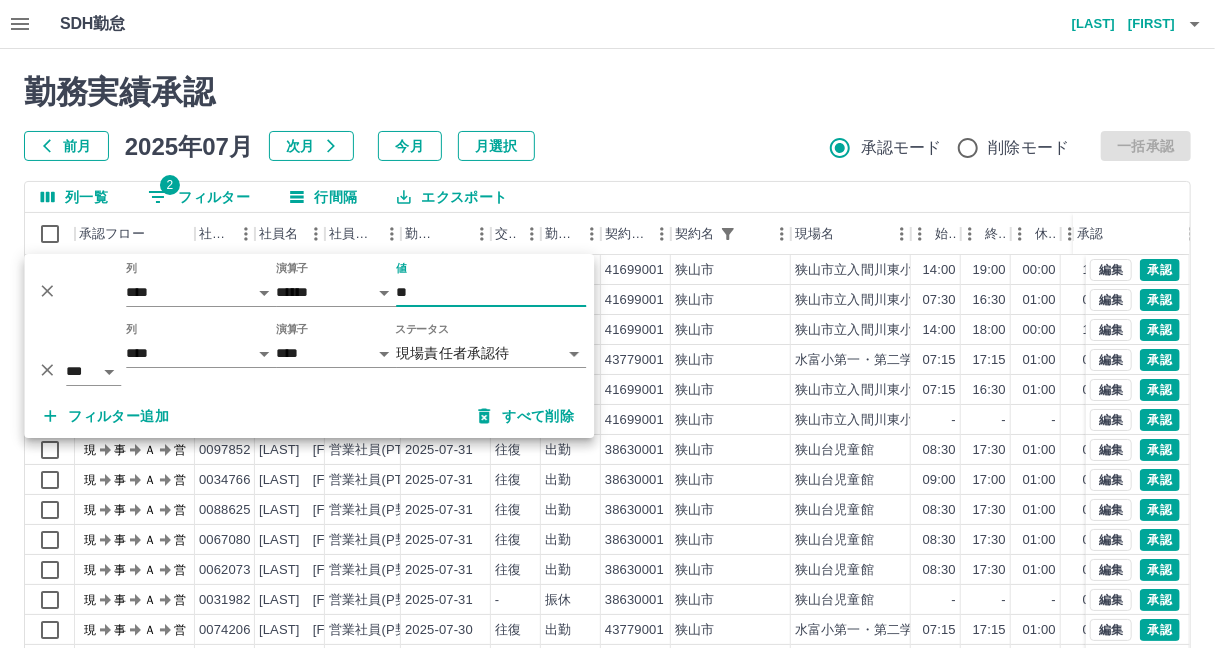 type on "**" 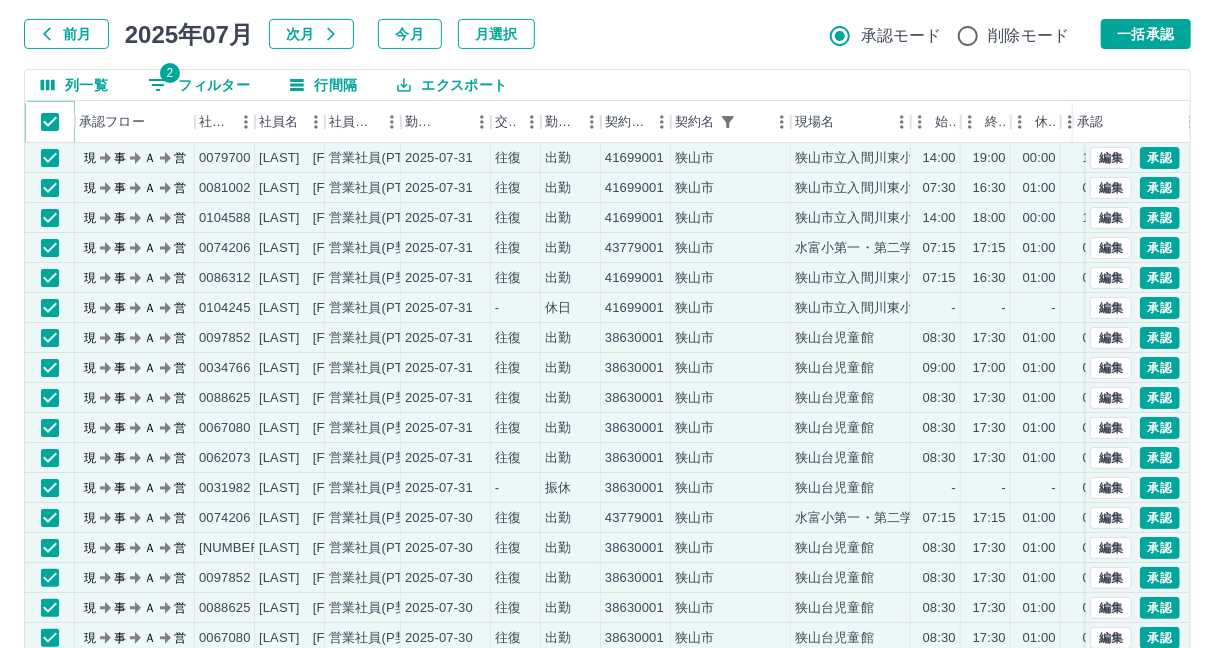 scroll, scrollTop: 197, scrollLeft: 0, axis: vertical 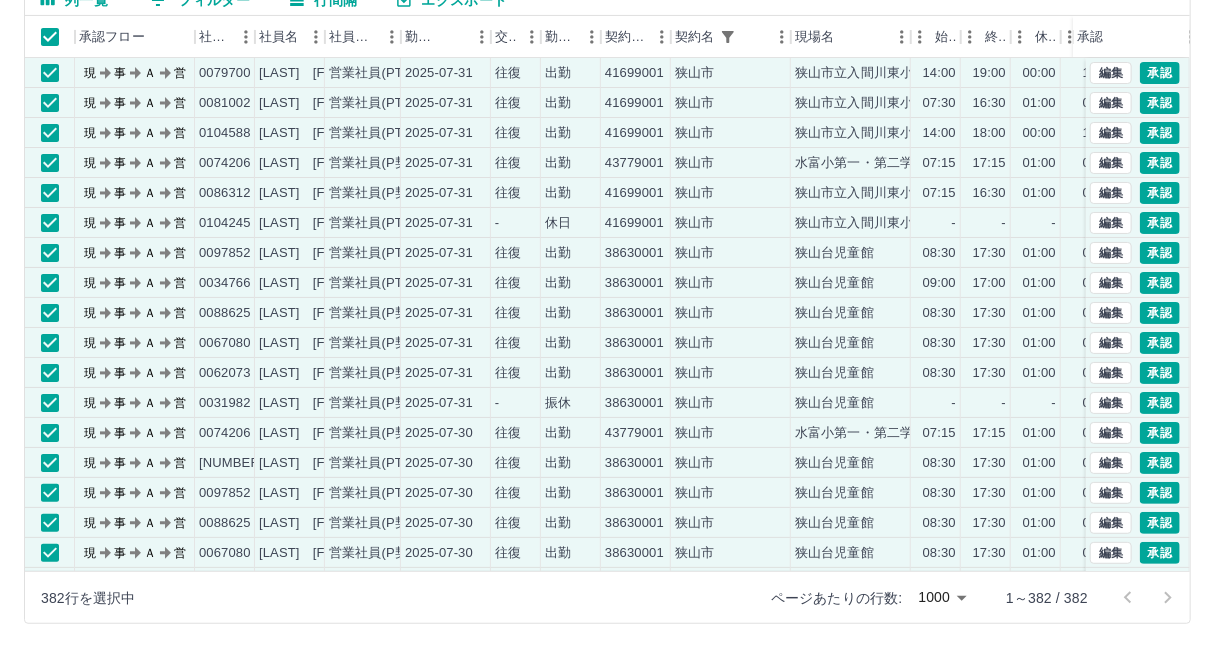 drag, startPoint x: 1207, startPoint y: 563, endPoint x: 1224, endPoint y: 351, distance: 212.68051 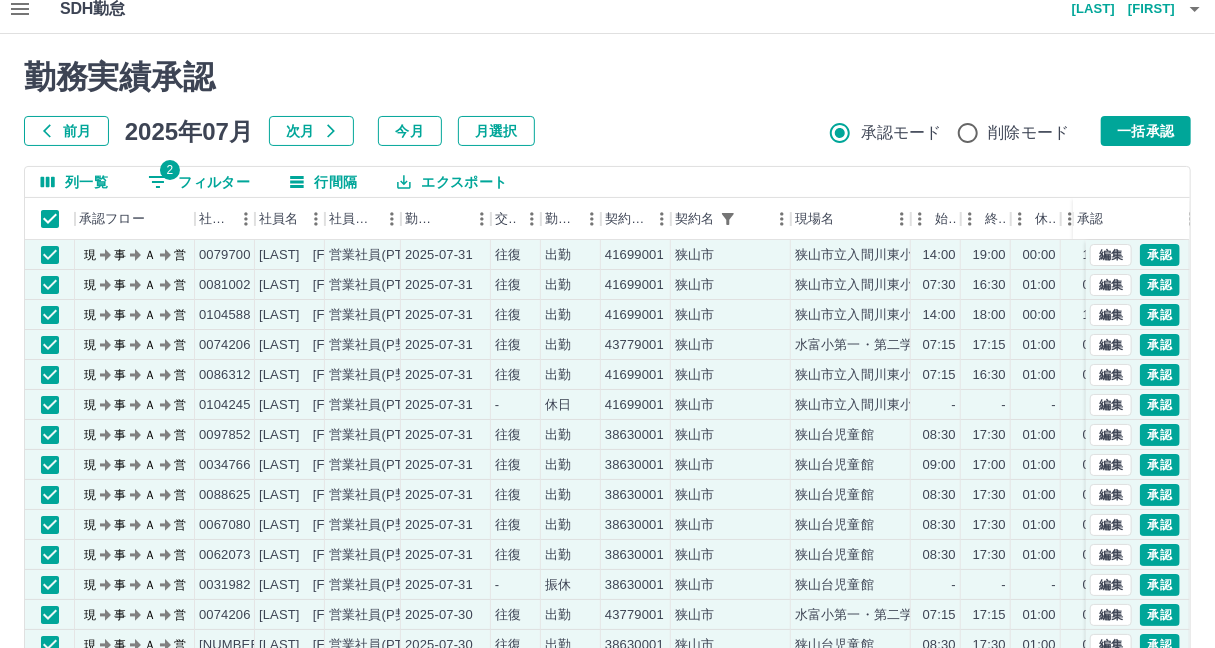 scroll, scrollTop: 0, scrollLeft: 0, axis: both 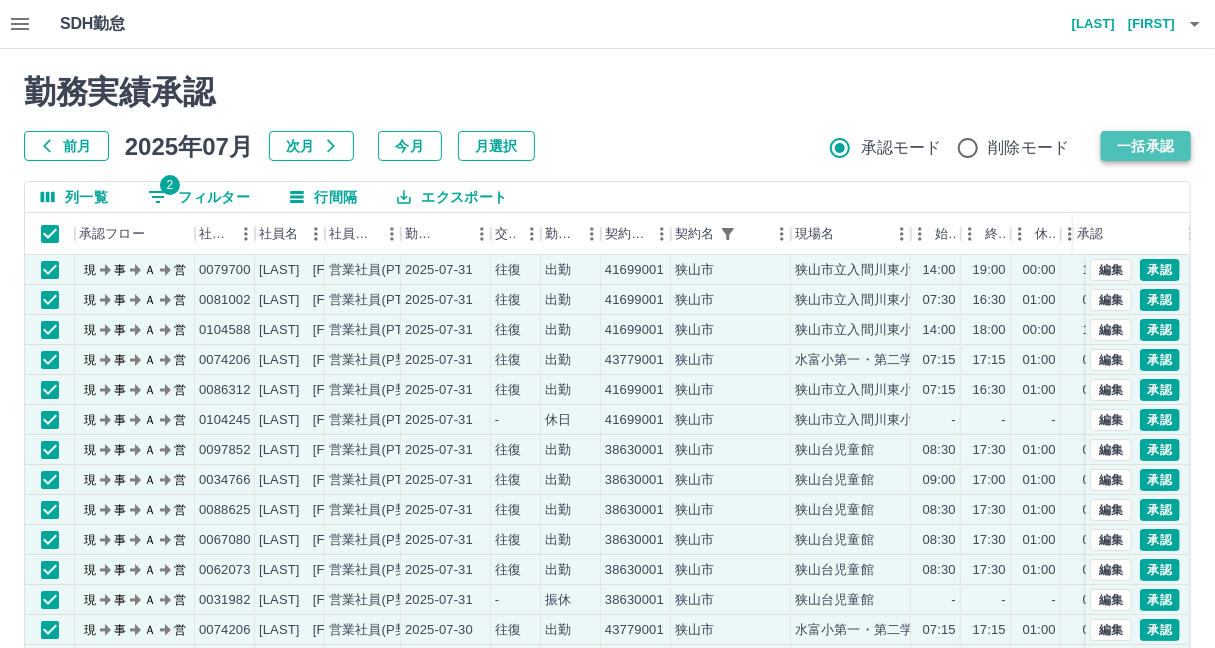 click on "一括承認" at bounding box center (1146, 146) 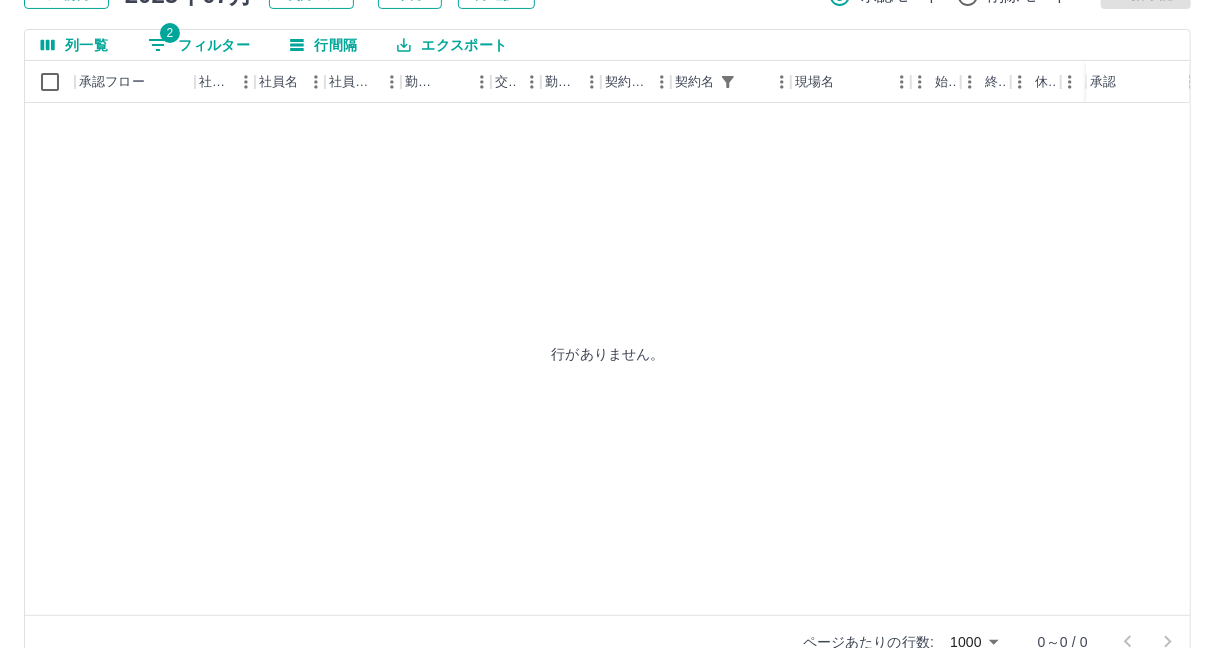 scroll, scrollTop: 0, scrollLeft: 0, axis: both 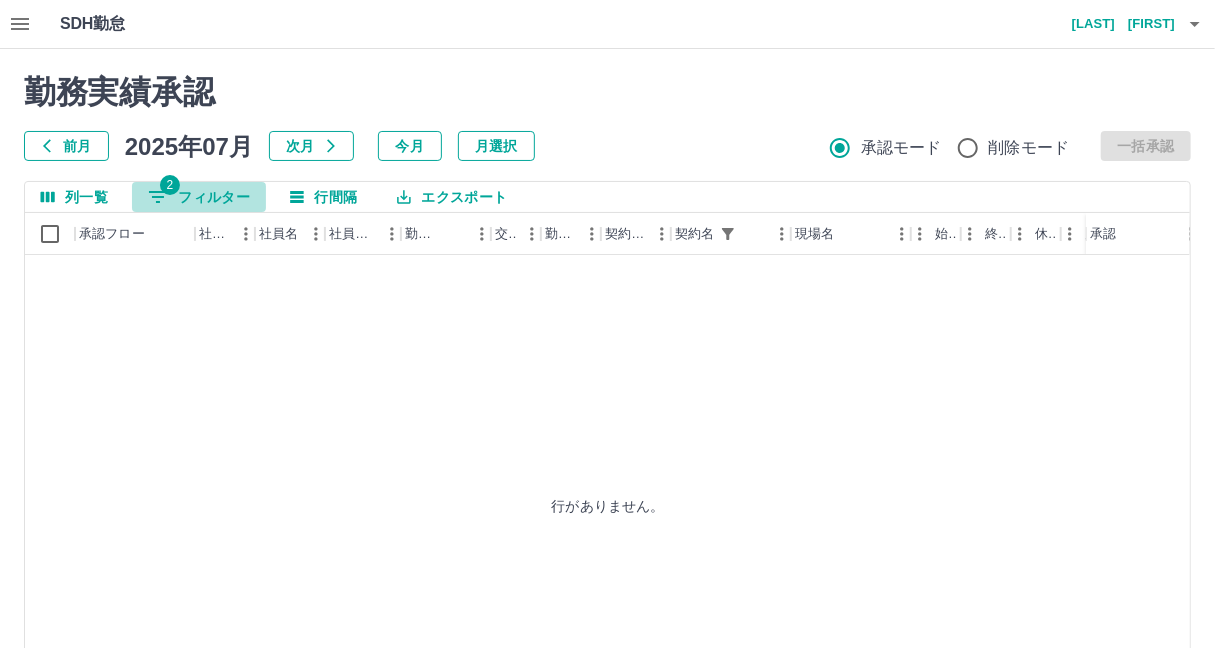 click on "2 フィルター" at bounding box center (199, 197) 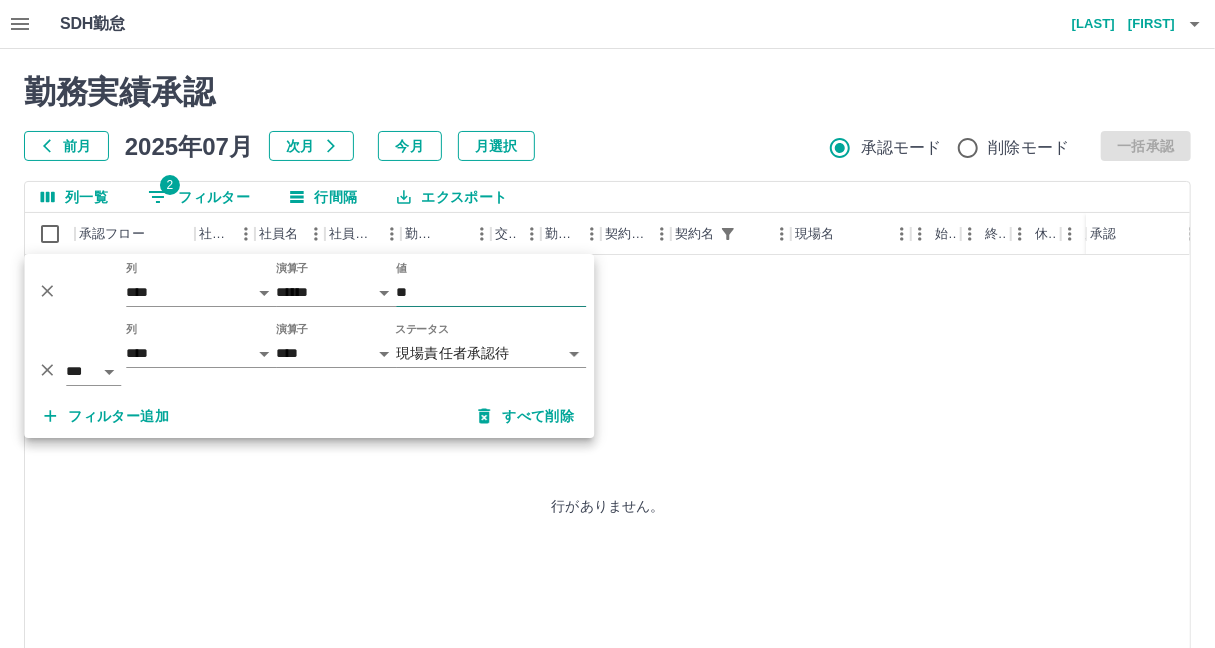 click on "**" at bounding box center (491, 292) 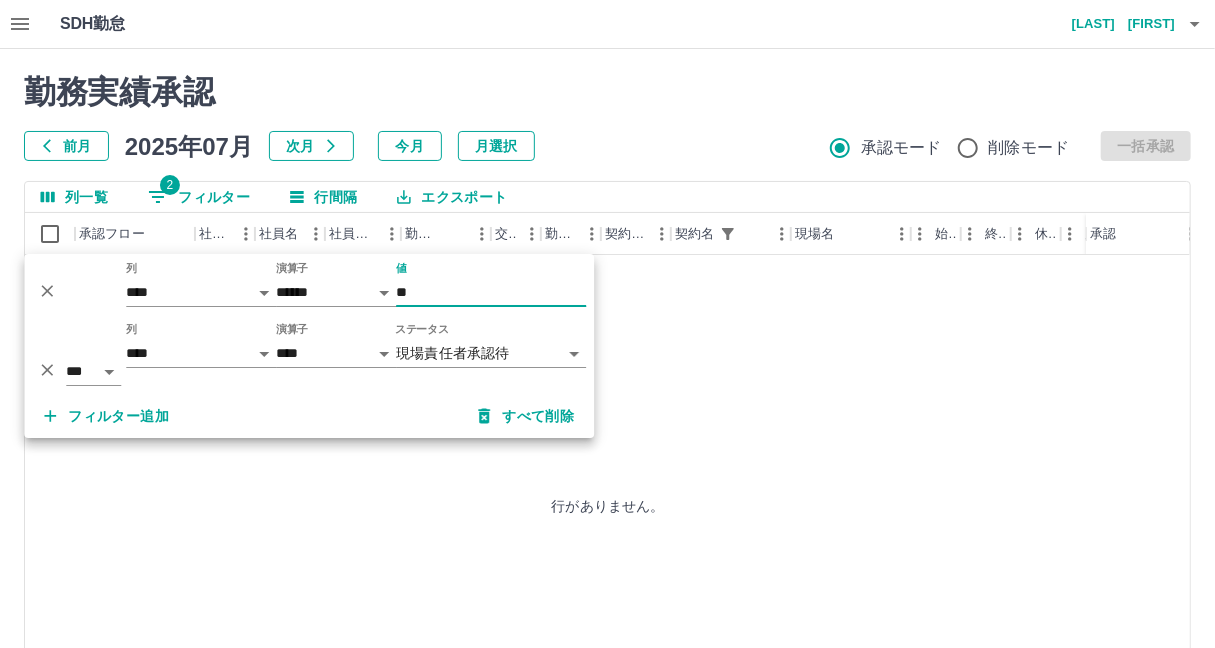 type on "*" 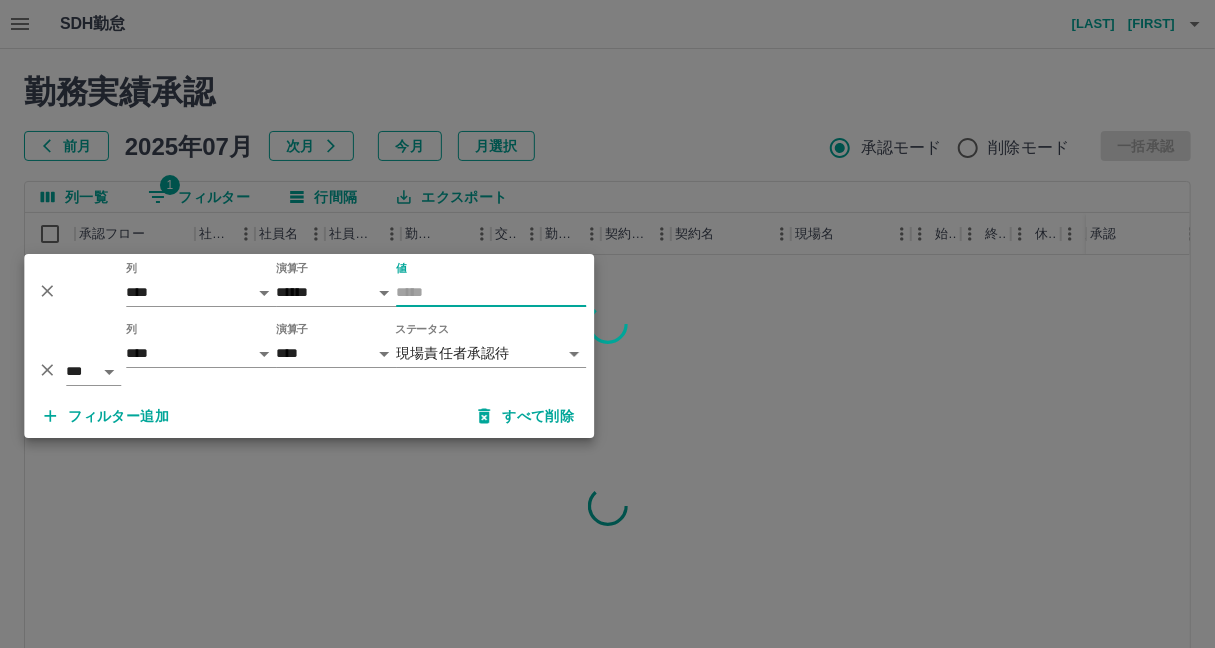 type 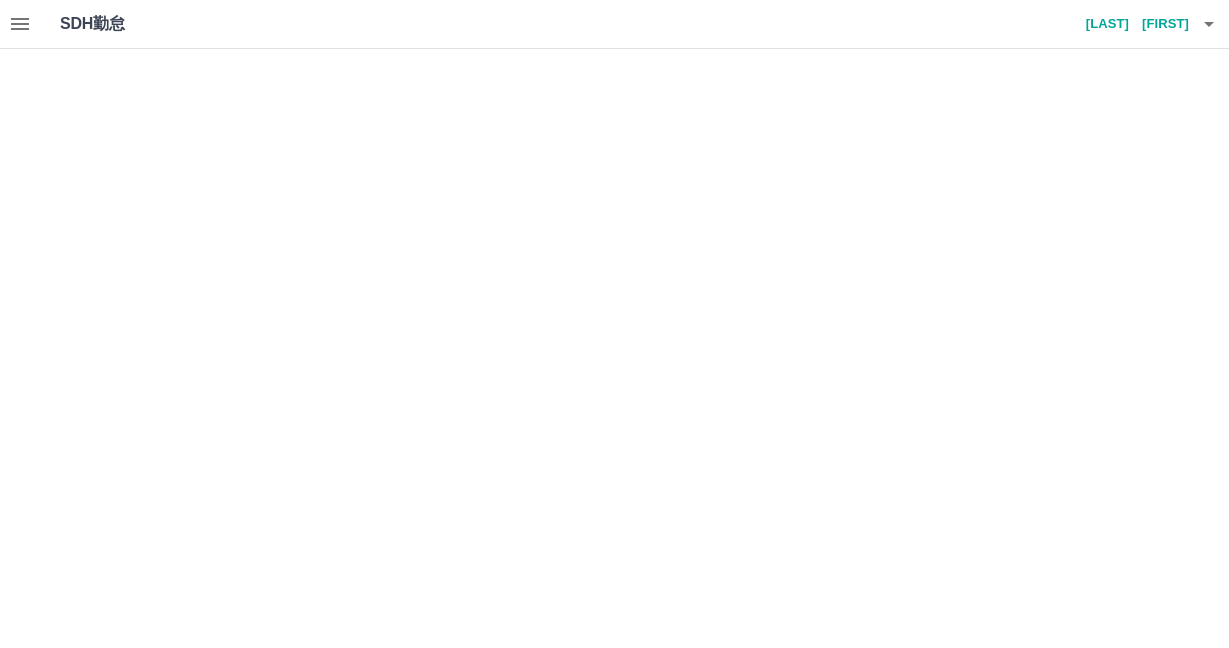 scroll, scrollTop: 0, scrollLeft: 0, axis: both 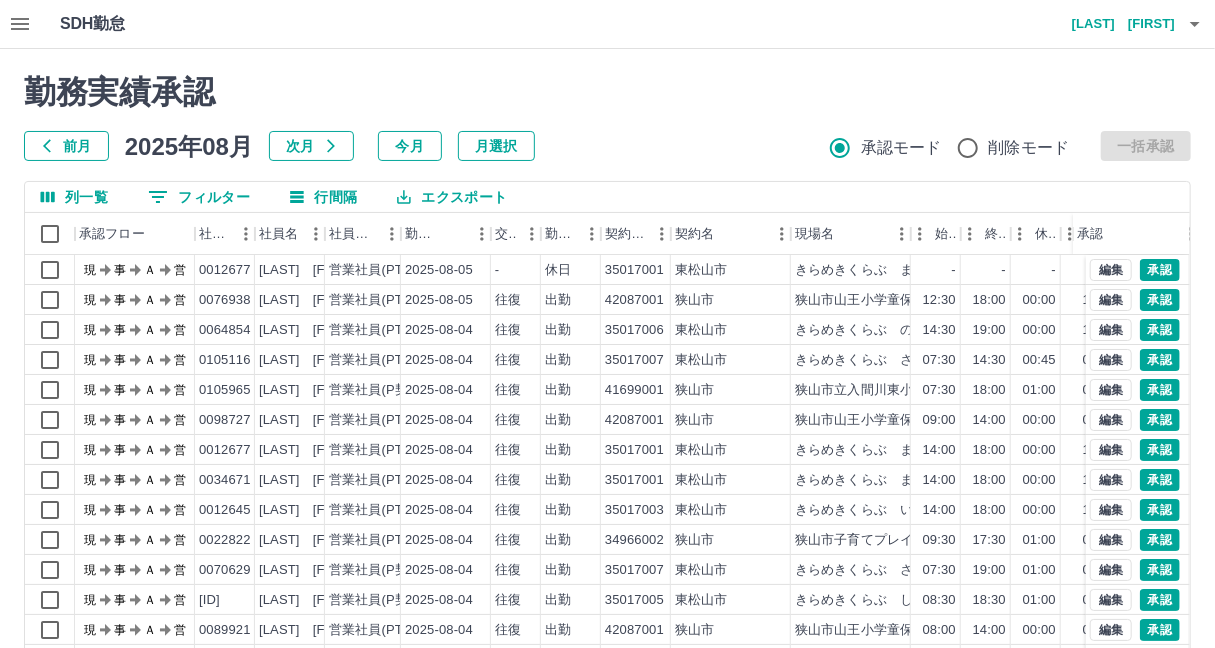 click on "0 フィルター" at bounding box center [199, 197] 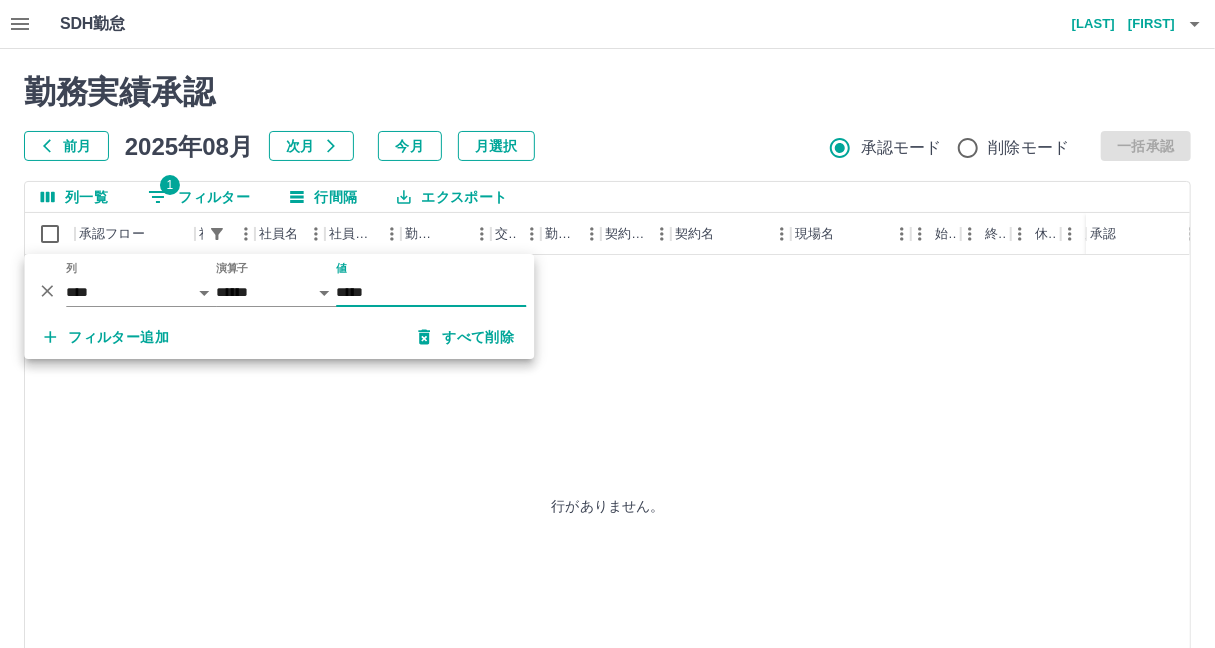 type on "*****" 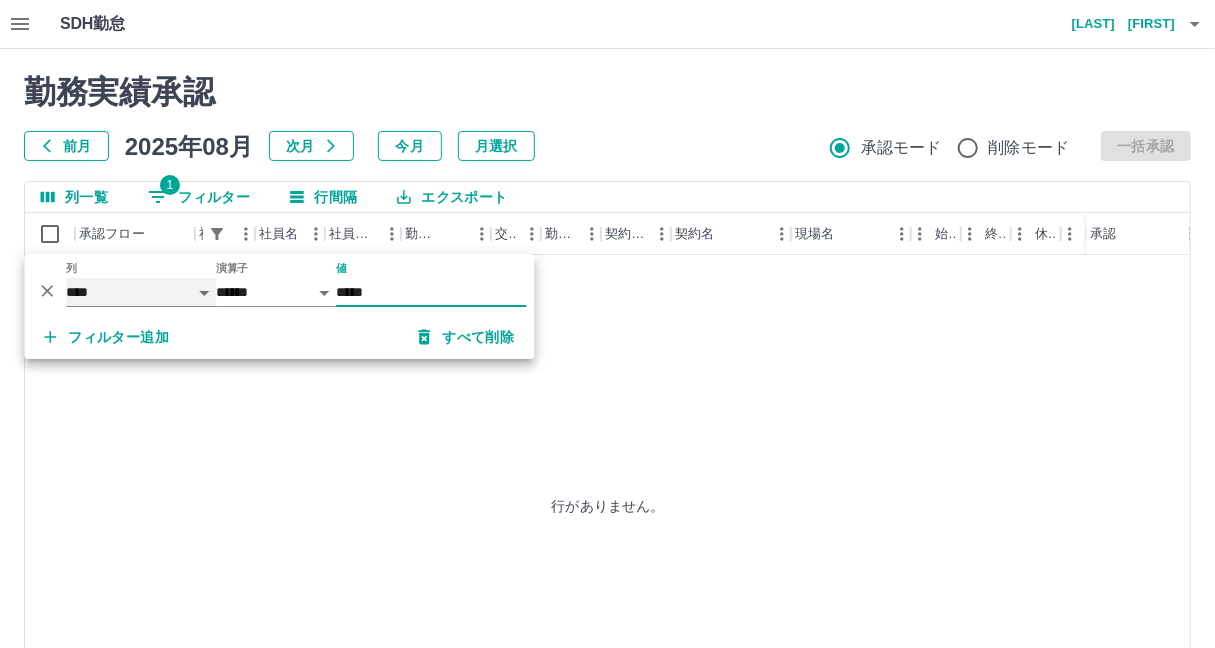 click on "**** *** **** *** *** **** ***** *** *** ** ** ** **** **** **** ** ** *** **** *****" at bounding box center (141, 292) 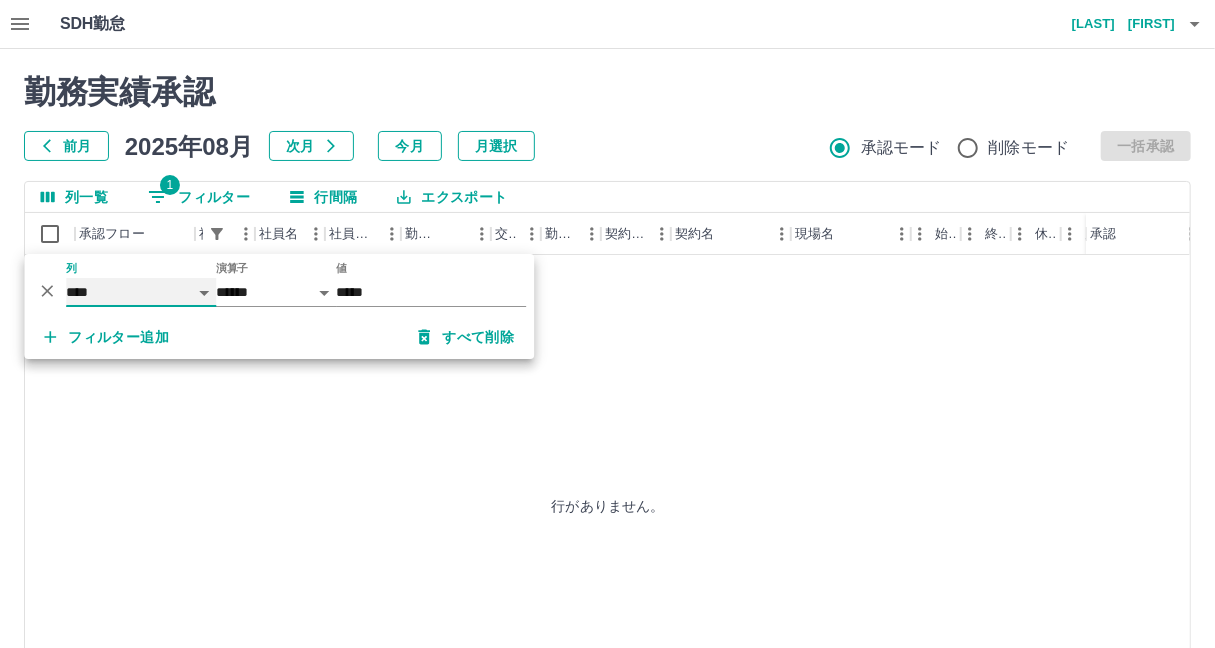 click on "**** *** **** *** *** **** ***** *** *** ** ** ** **** **** **** ** ** *** **** *****" at bounding box center [141, 292] 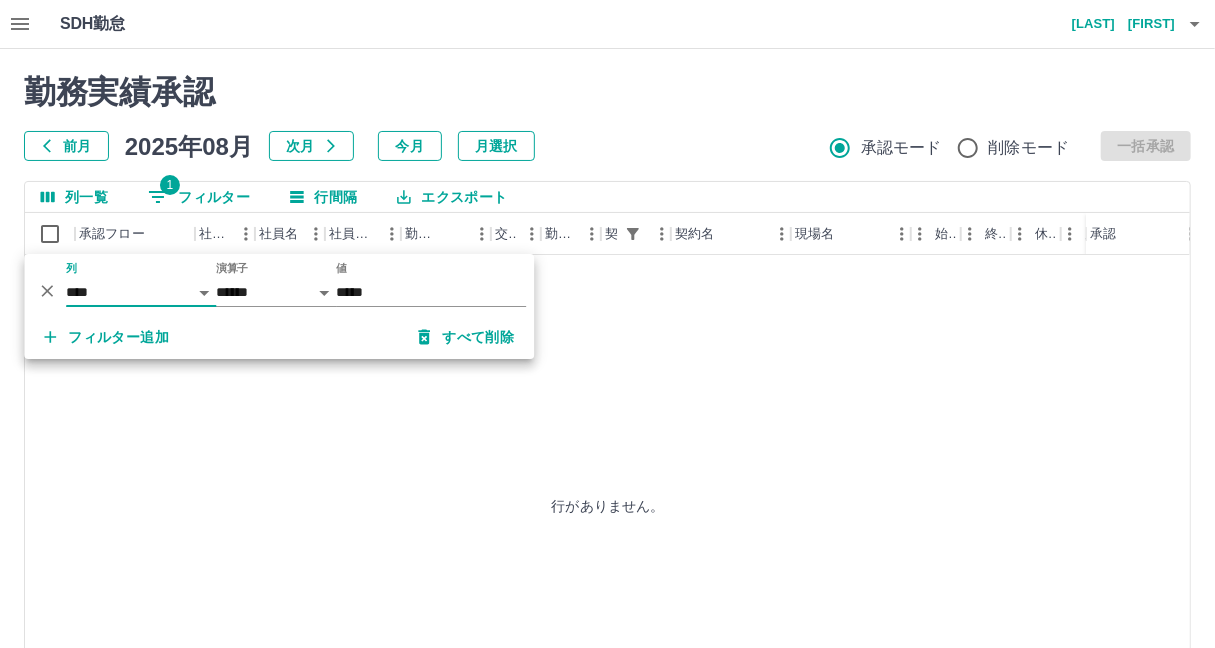 click on "前月" at bounding box center [66, 146] 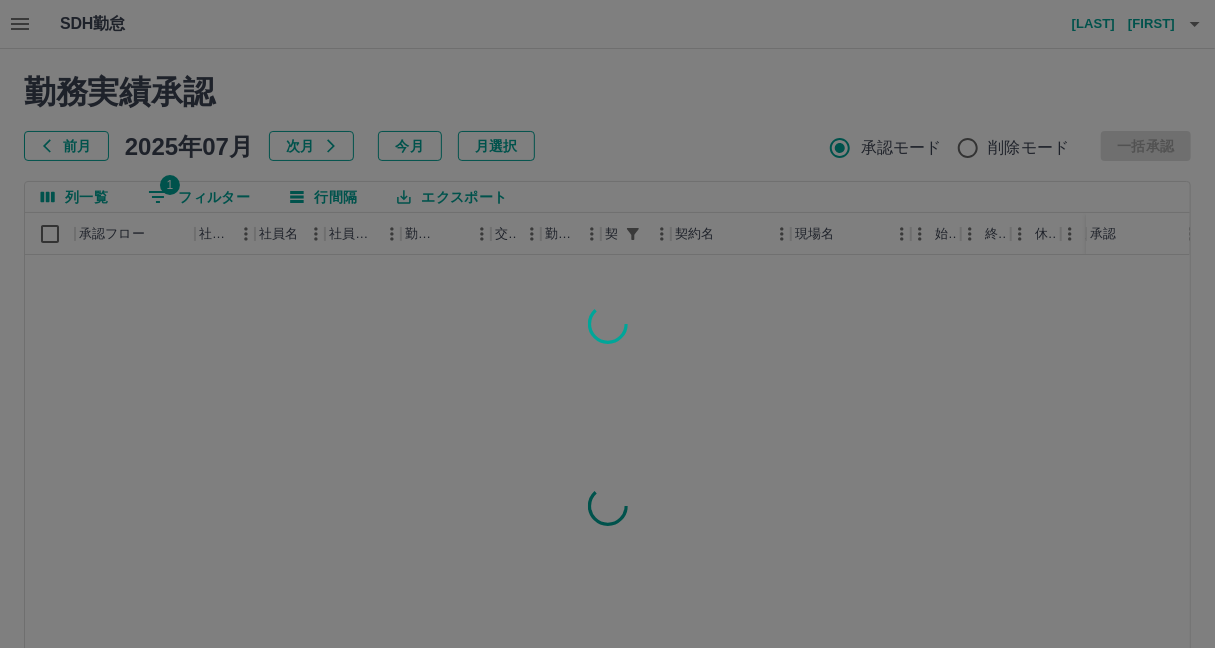 click at bounding box center (607, 324) 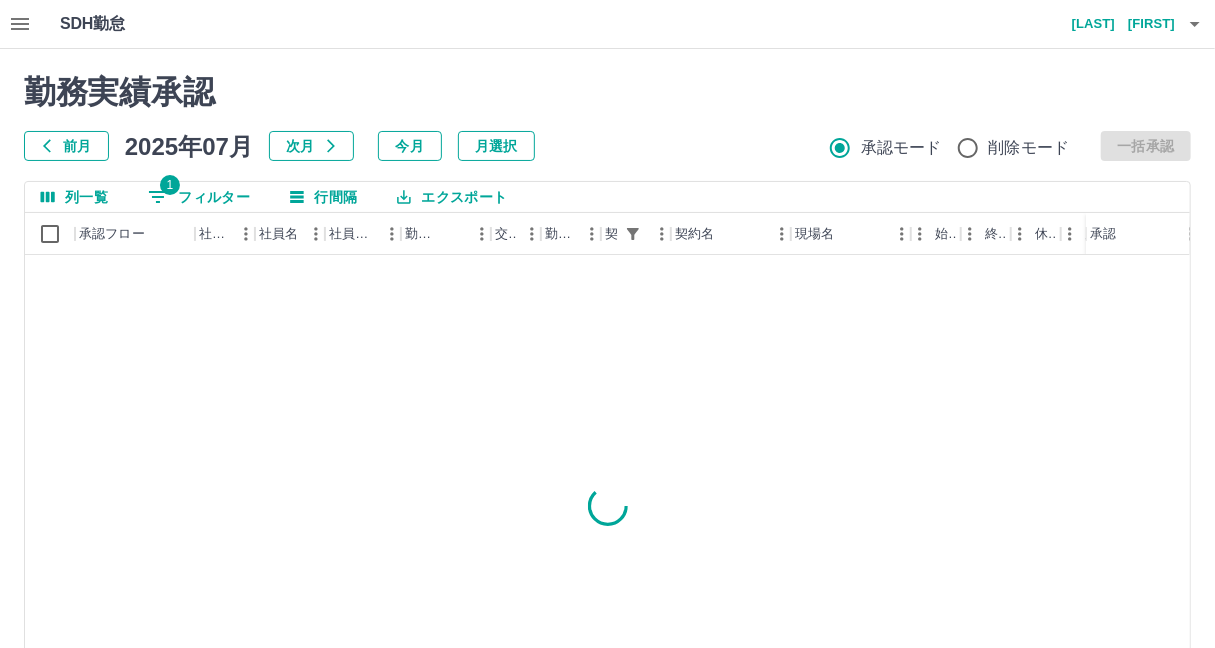 click on "1 フィルター" at bounding box center [199, 197] 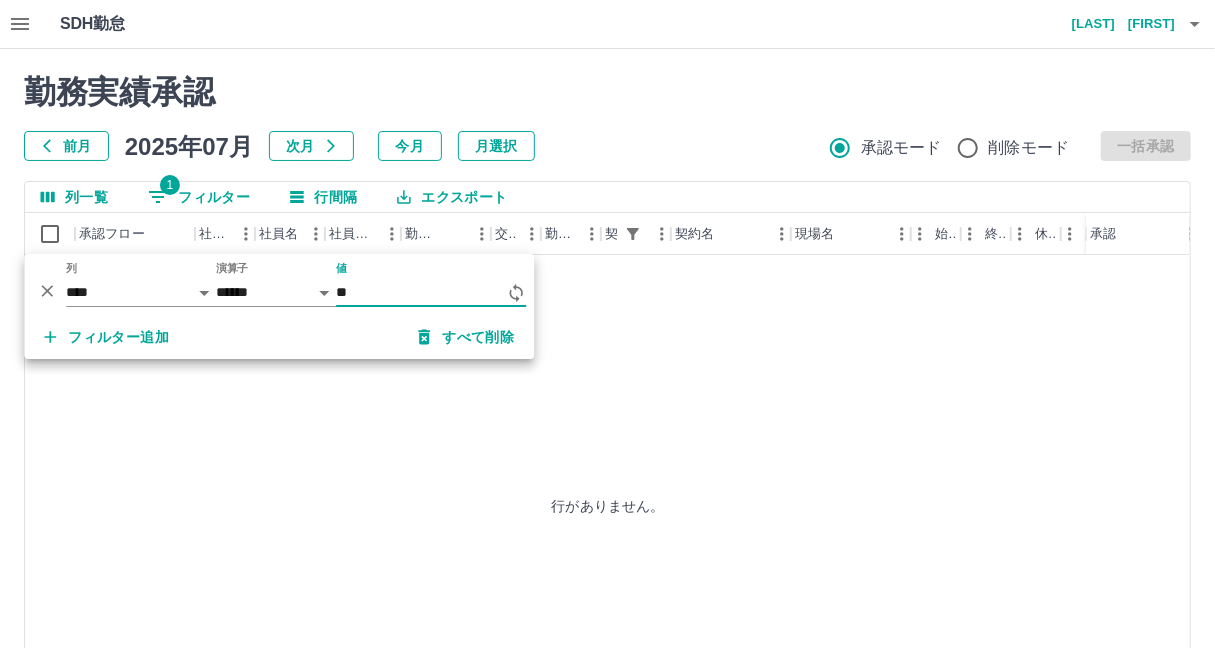 type on "*" 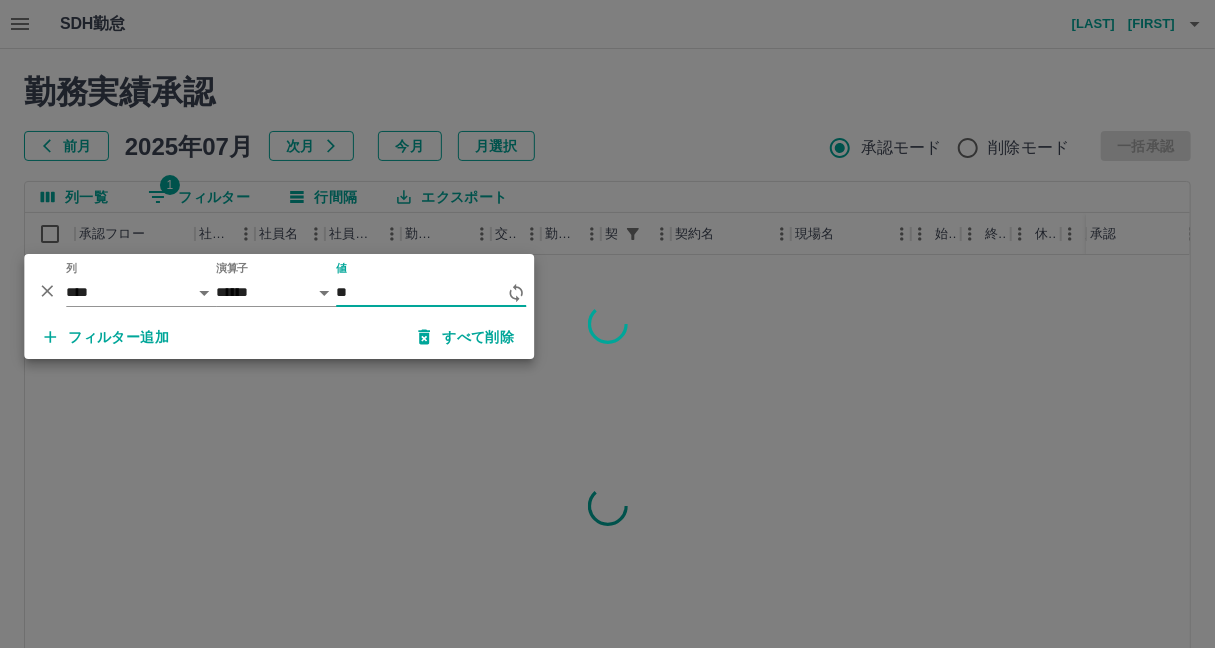 type on "*" 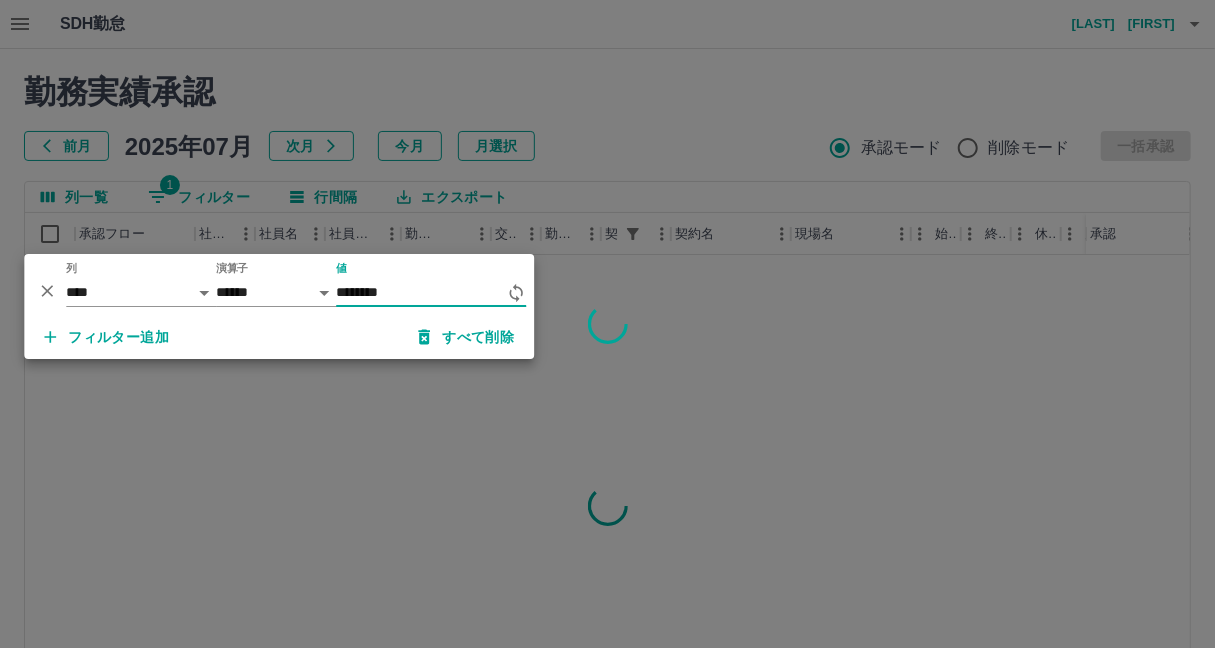 type on "********" 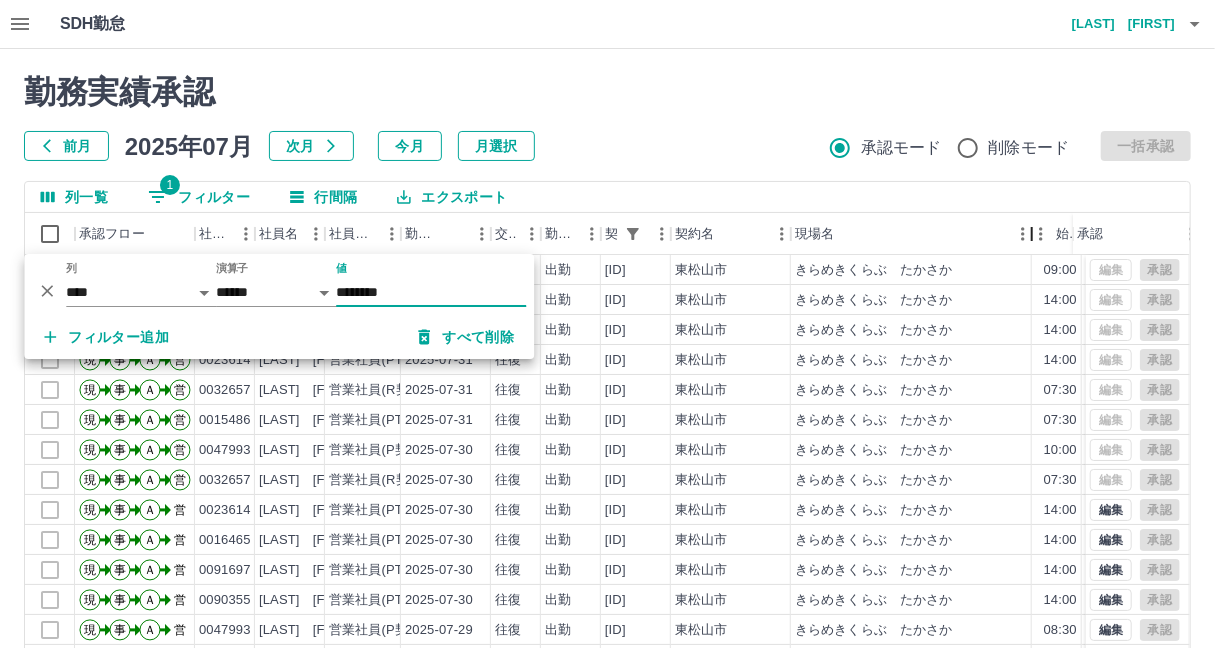 drag, startPoint x: 912, startPoint y: 229, endPoint x: 1043, endPoint y: 198, distance: 134.61798 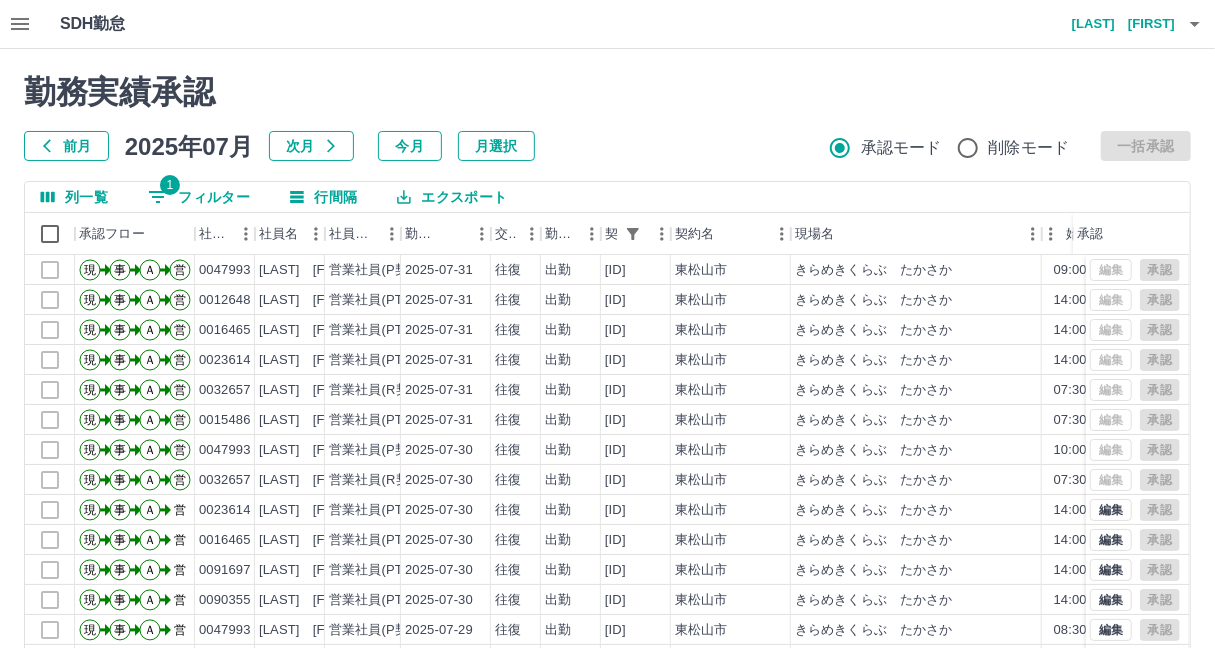click on "1 フィルター" at bounding box center [199, 197] 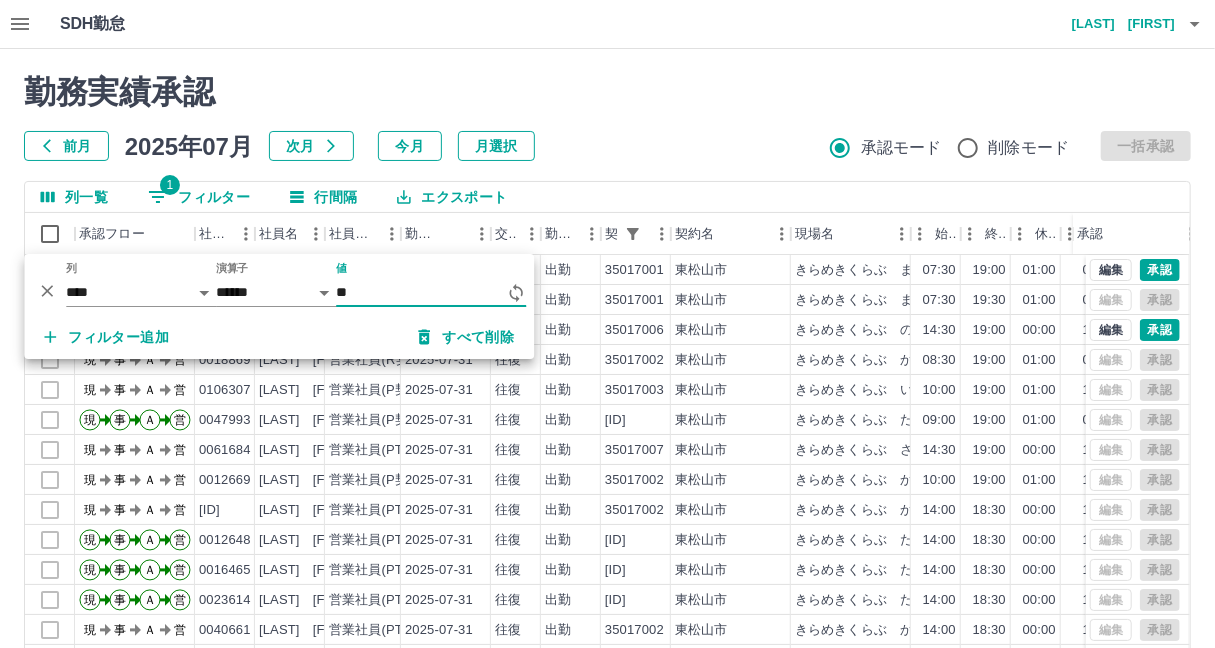 type on "*" 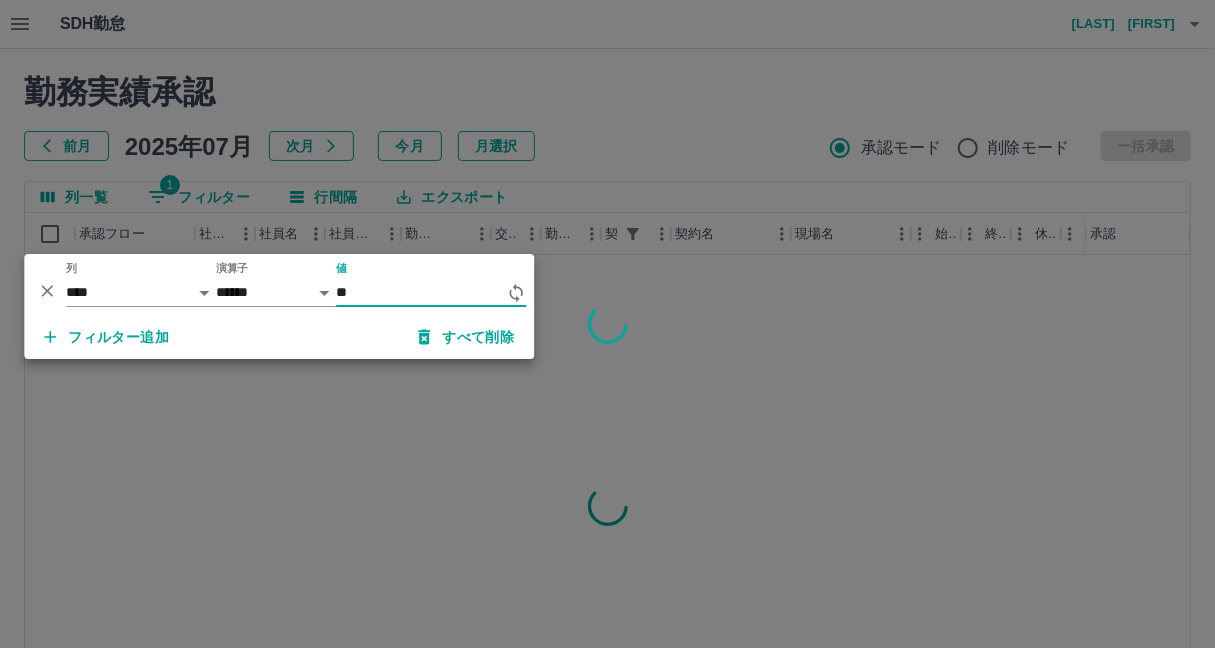 type on "*" 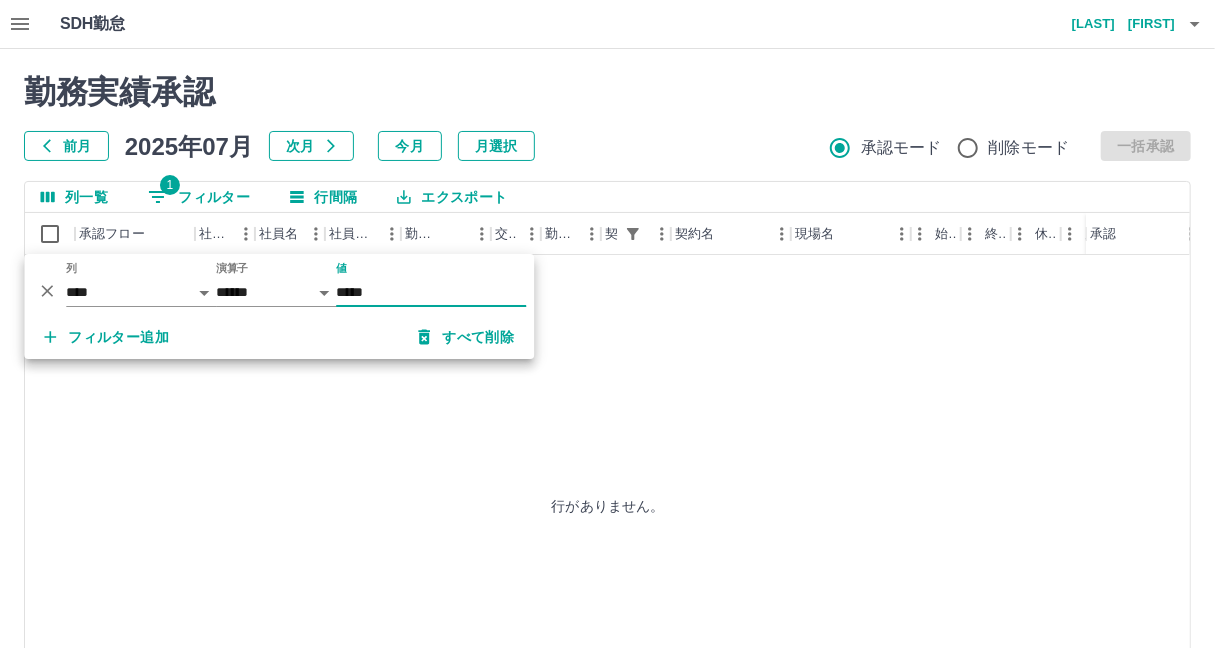 type on "*****" 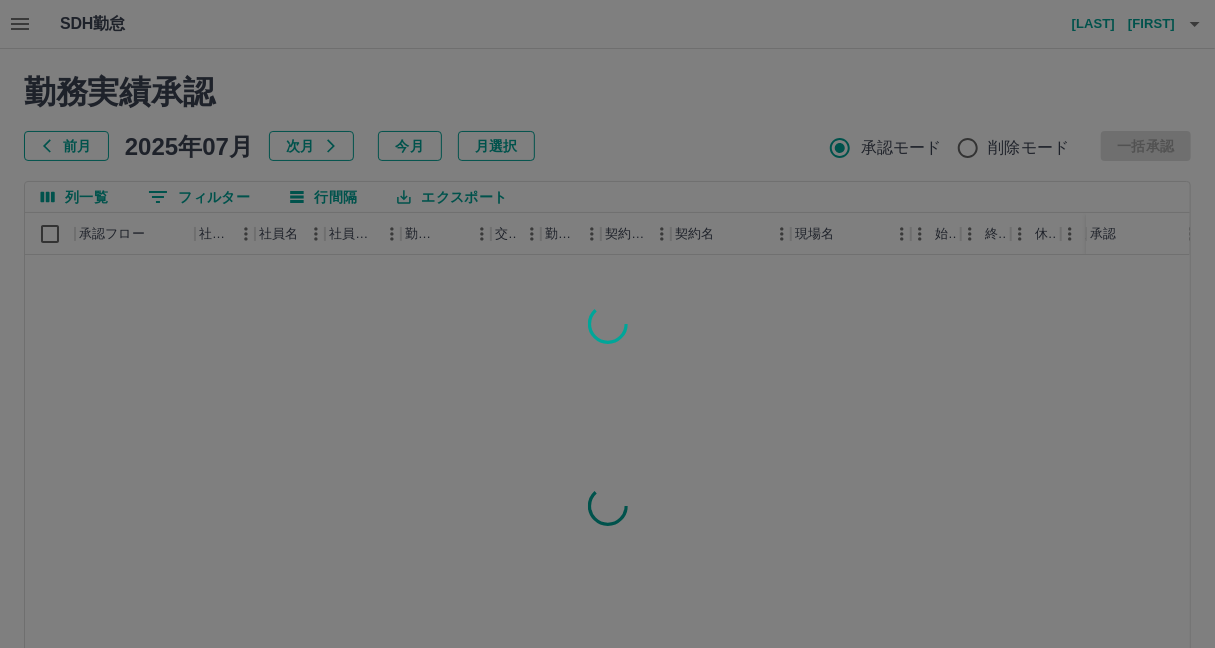 click at bounding box center [607, 324] 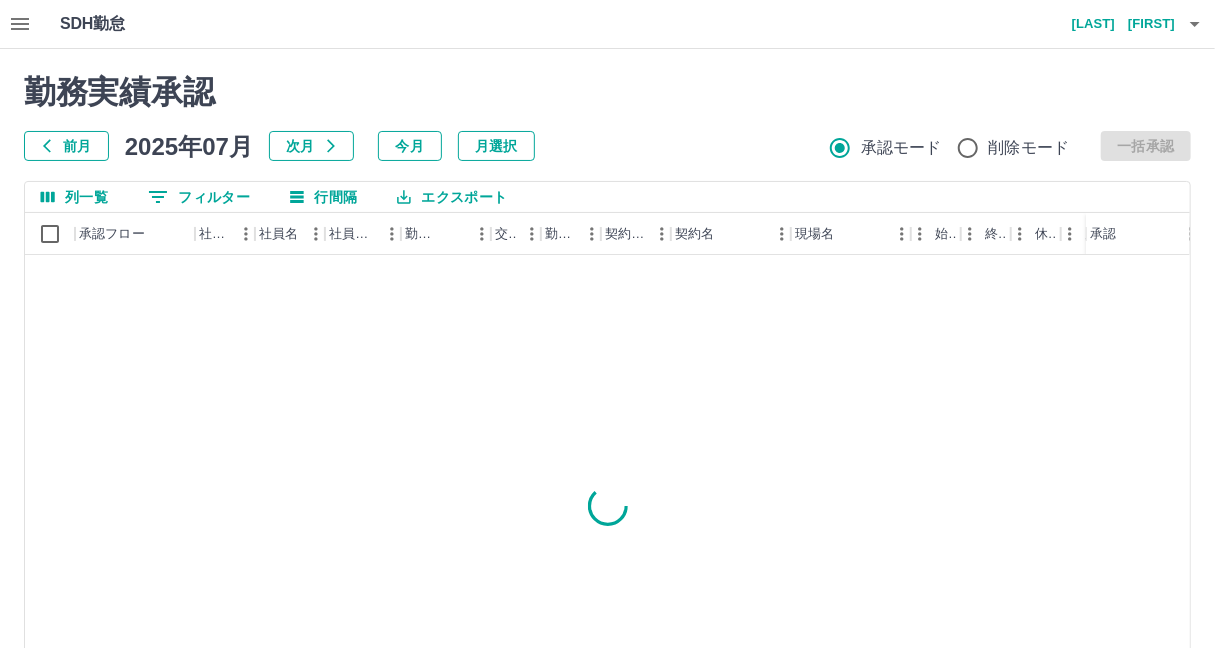 click on "[LAST]　[FIRST]" at bounding box center (1115, 24) 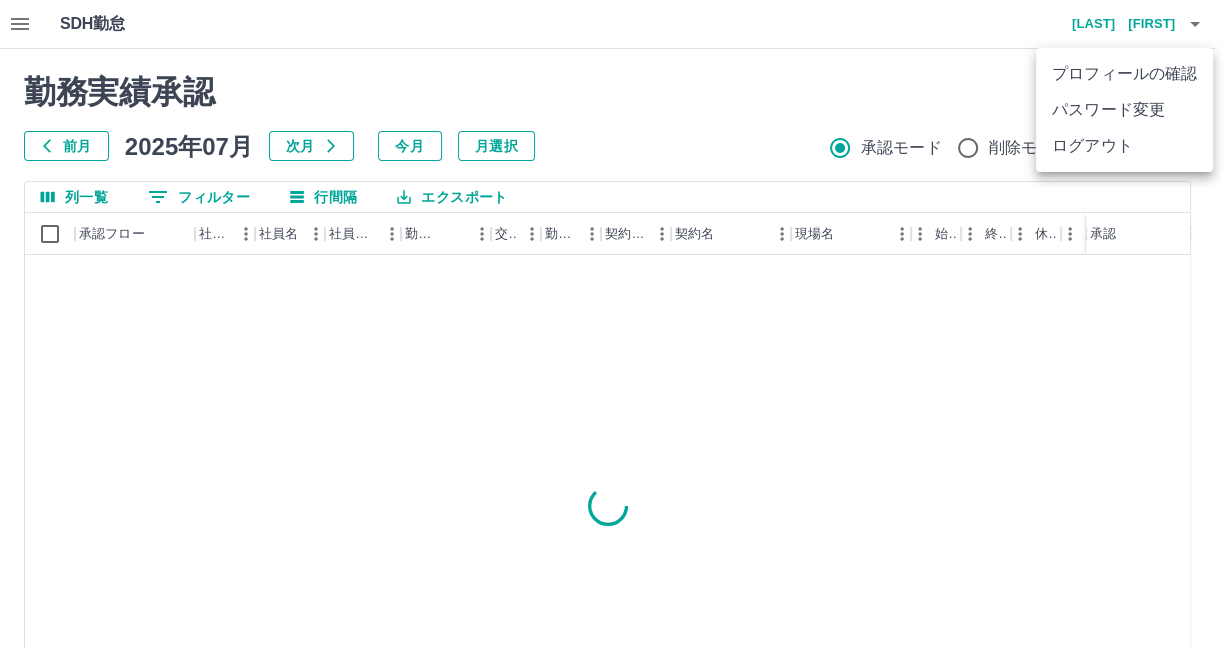 click on "ログアウト" at bounding box center [1124, 146] 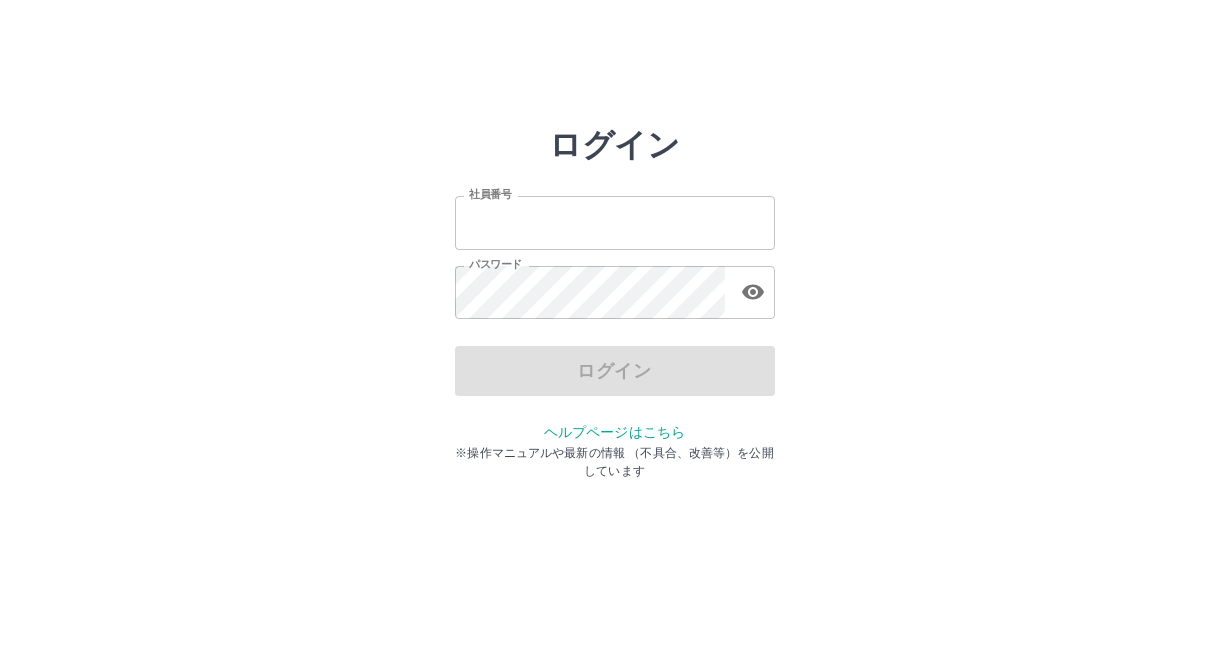 scroll, scrollTop: 0, scrollLeft: 0, axis: both 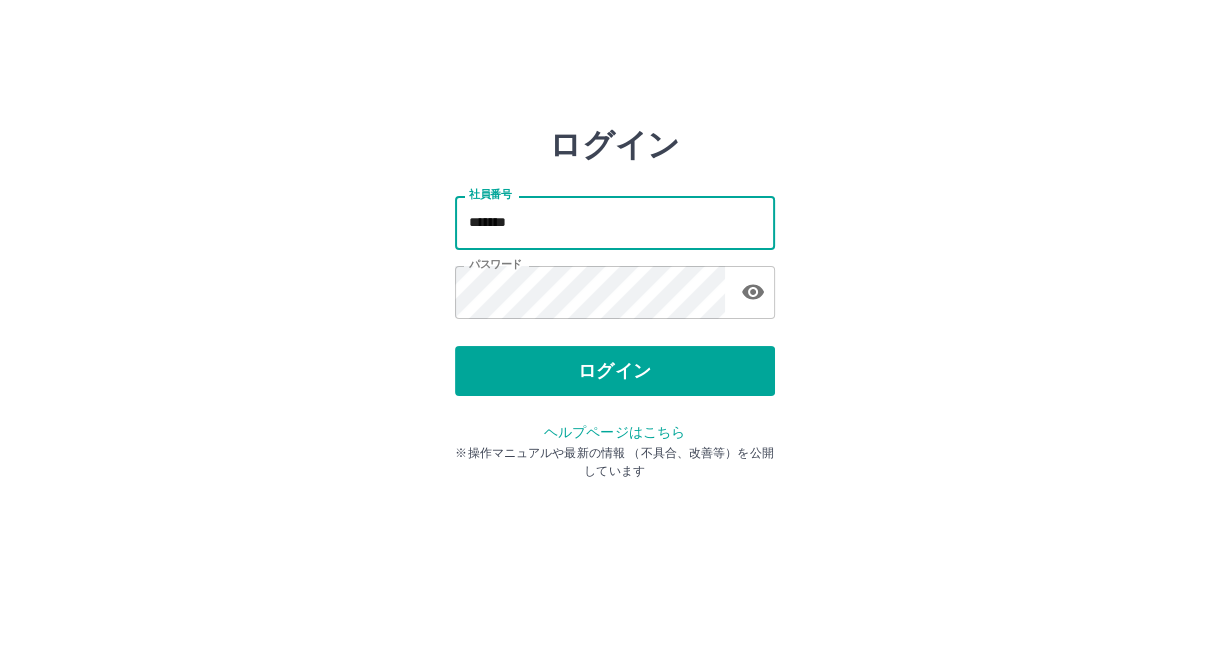 click on "*******" at bounding box center (615, 222) 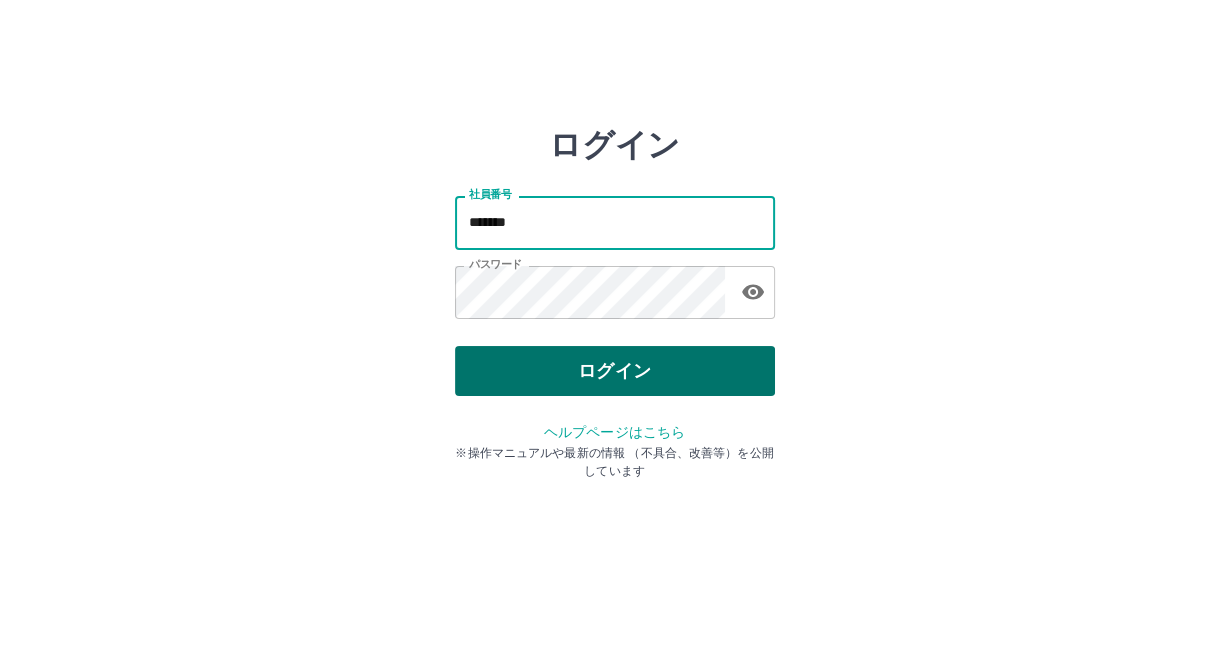 click on "ログイン" at bounding box center [615, 371] 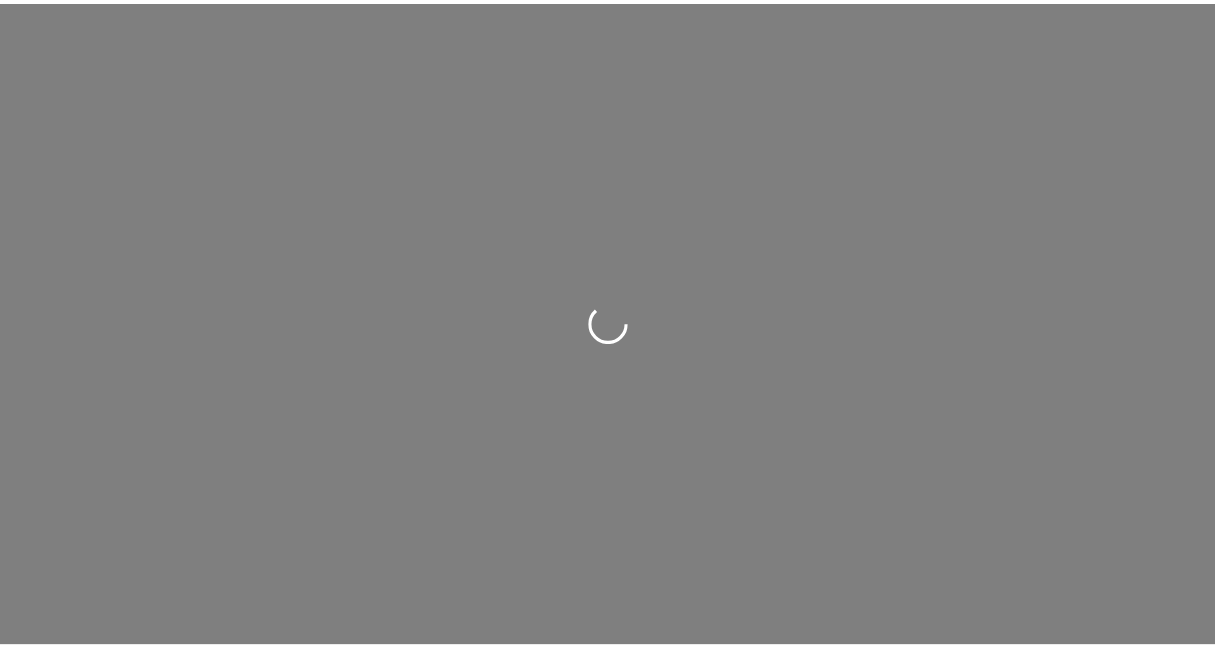 scroll, scrollTop: 0, scrollLeft: 0, axis: both 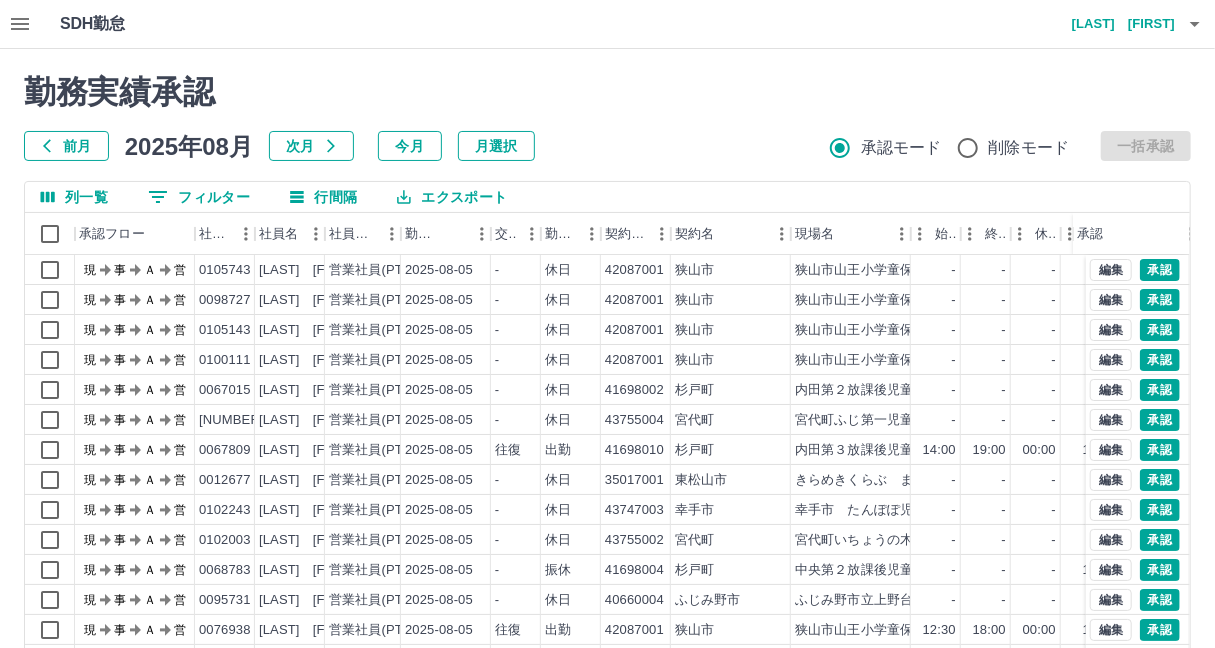 click on "0 フィルター" at bounding box center (199, 197) 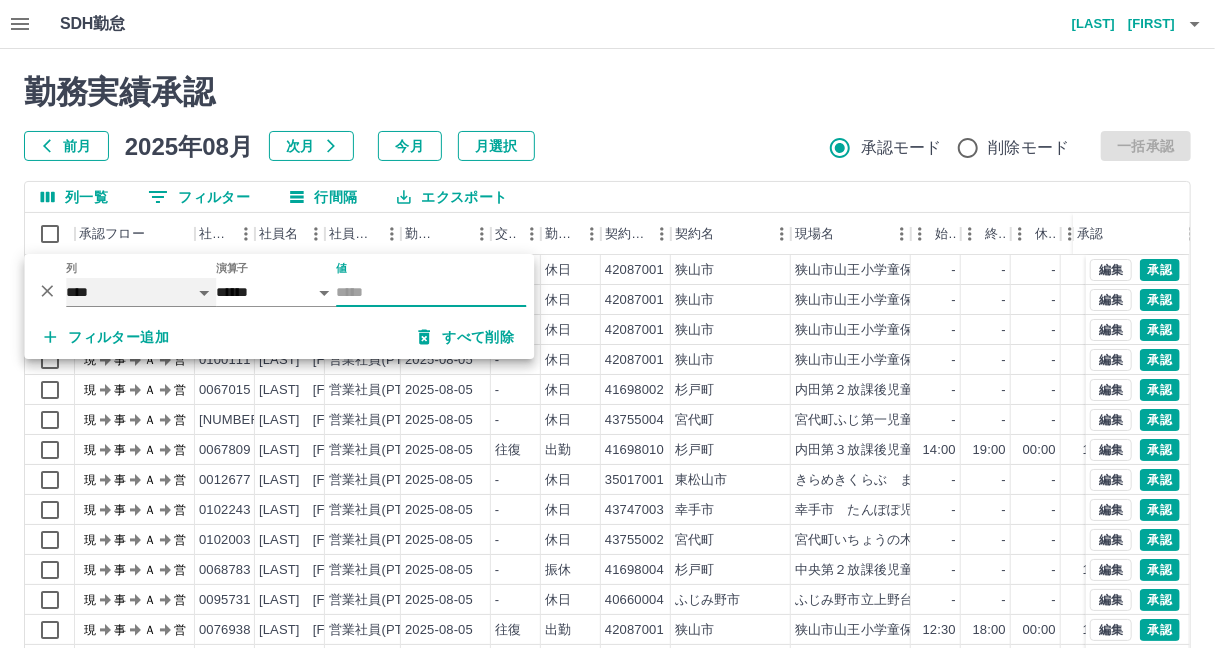 click on "**** *** **** *** *** **** ***** *** *** ** ** ** **** **** **** ** ** *** **** *****" at bounding box center [141, 292] 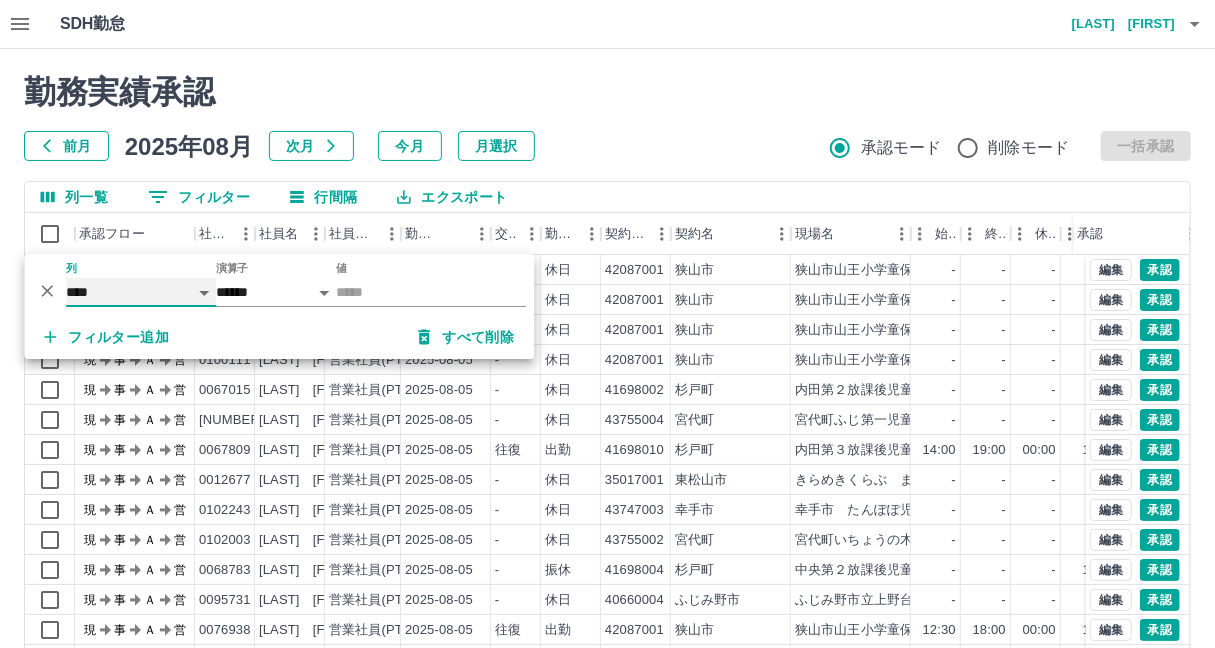 click on "**** *** **** *** *** **** ***** *** *** ** ** ** **** **** **** ** ** *** **** *****" at bounding box center [141, 292] 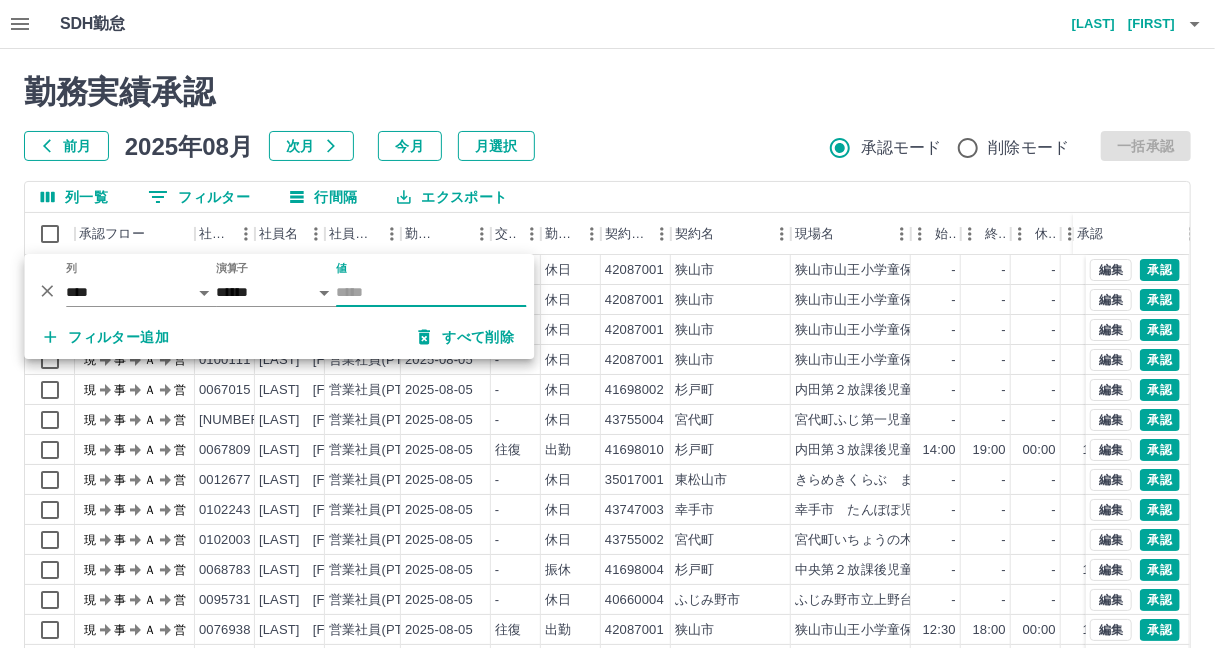 click on "値" at bounding box center (431, 292) 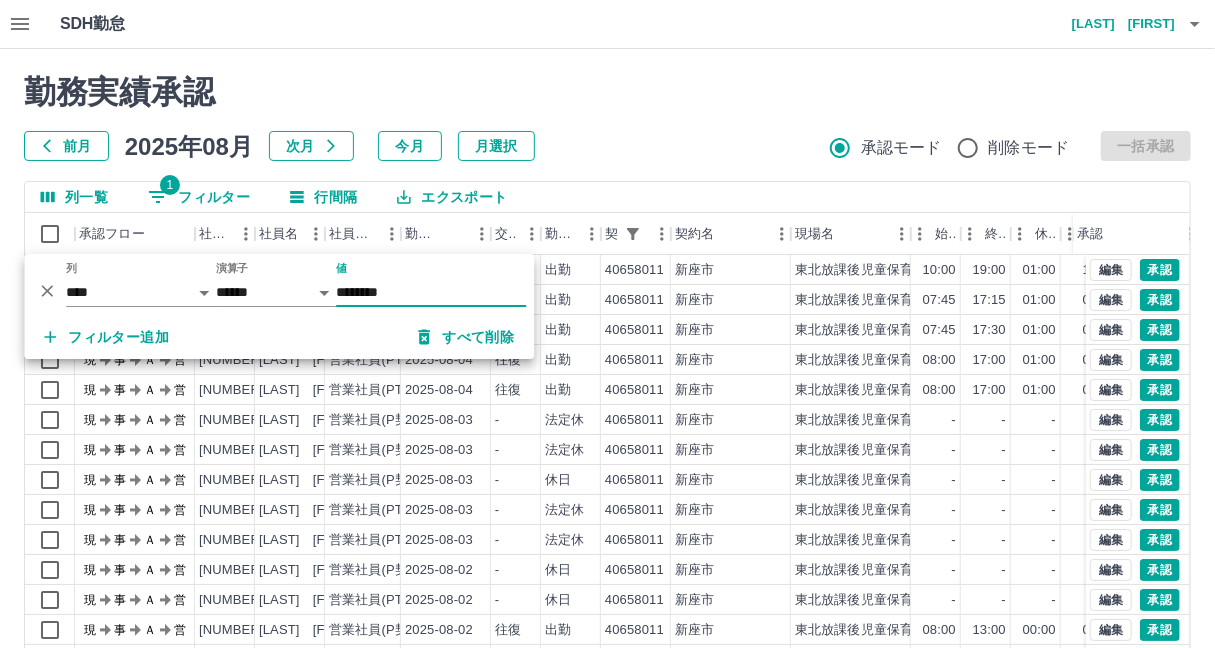 type on "********" 